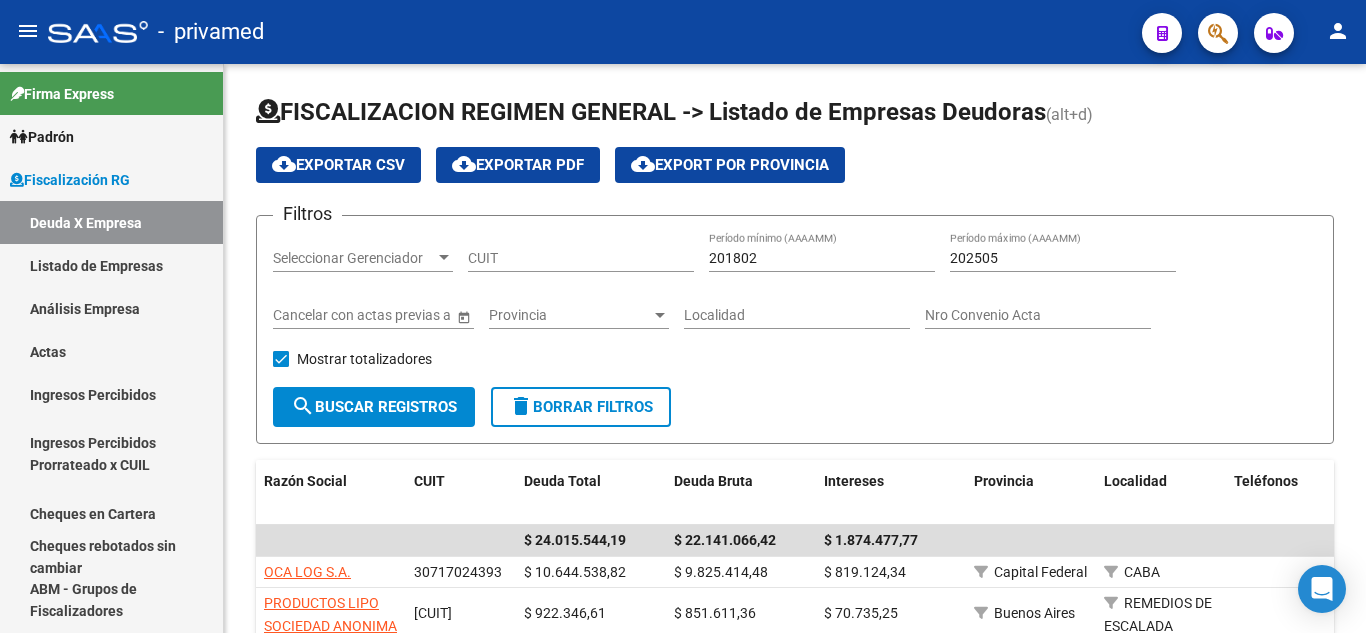scroll, scrollTop: 0, scrollLeft: 0, axis: both 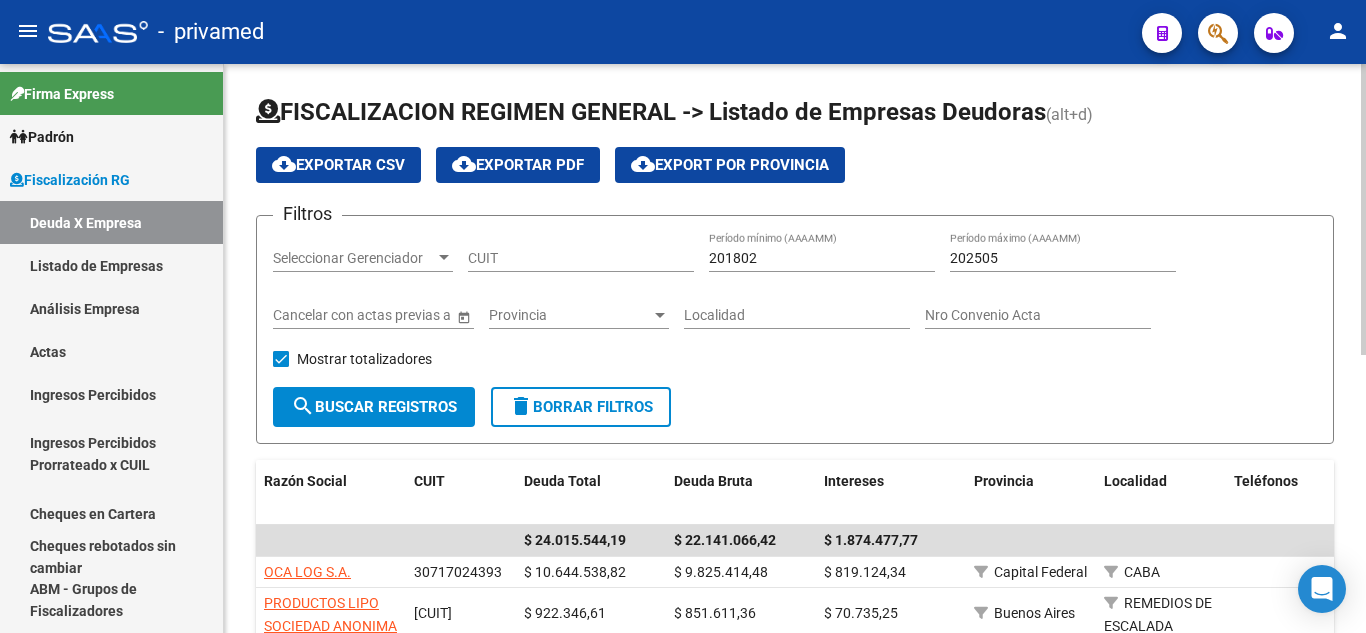click on "cloud_download  Exportar CSV  cloud_download  Exportar PDF  cloud_download  Export por Provincia" 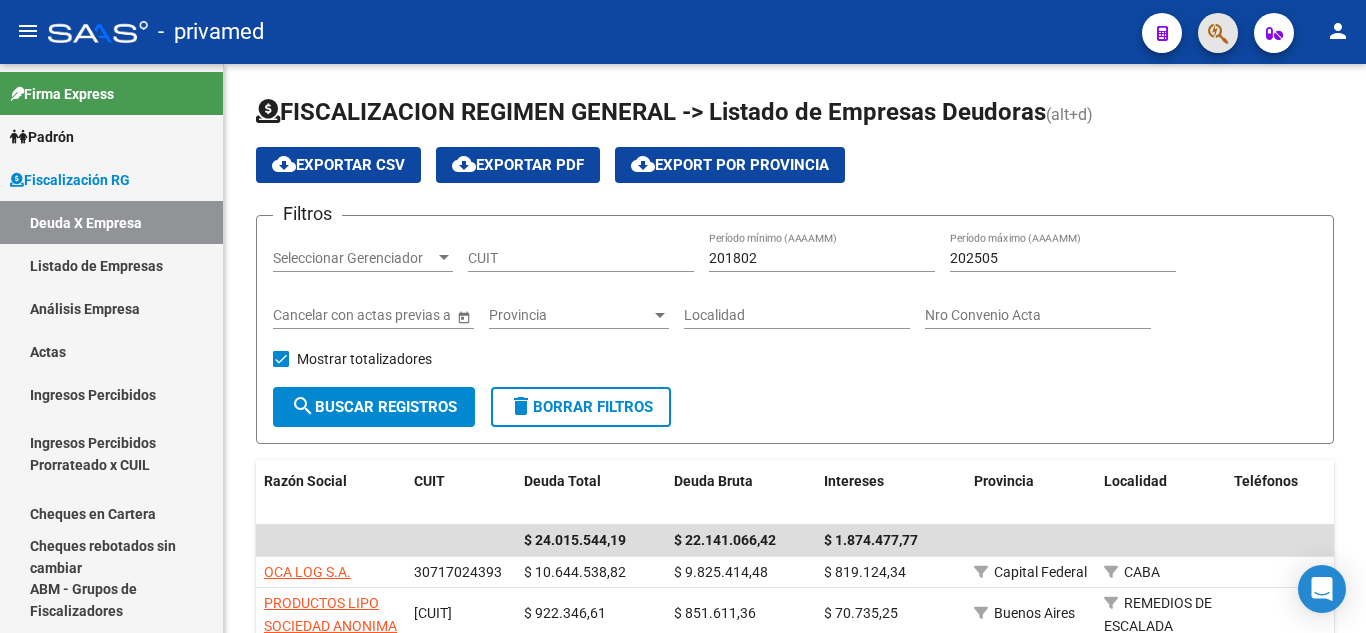 click 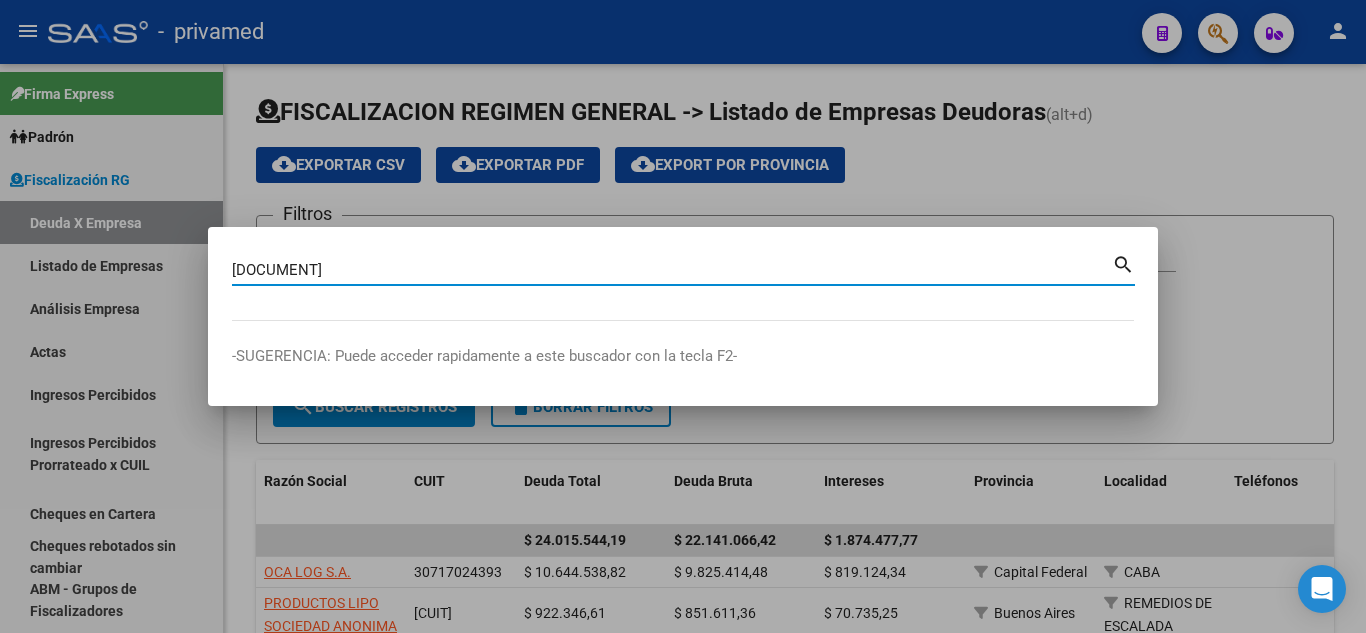 type on "[DOCUMENT]" 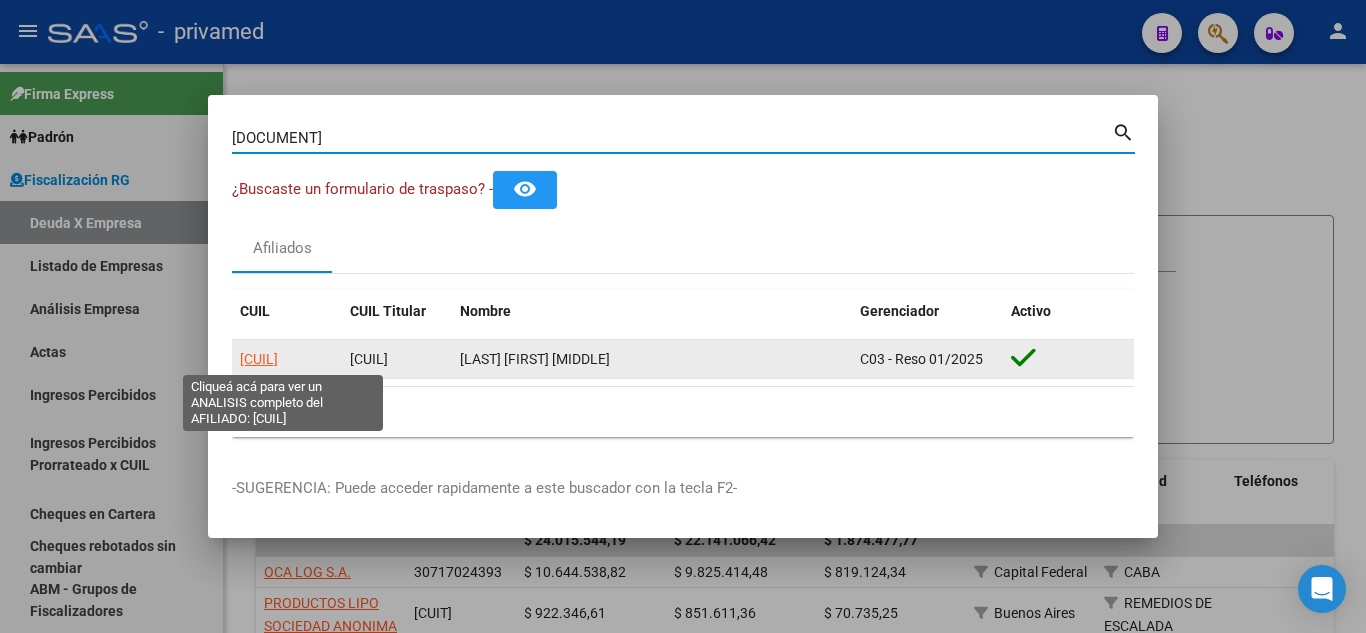 click on "[CUIL]" 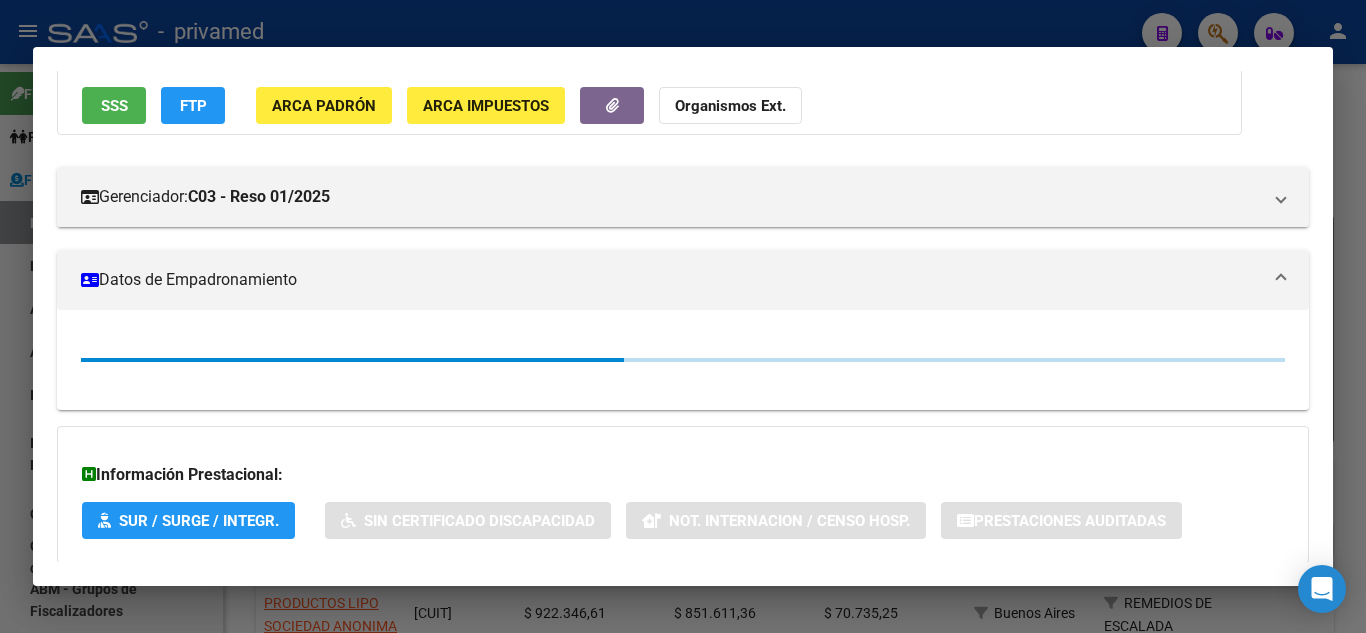 scroll, scrollTop: 281, scrollLeft: 0, axis: vertical 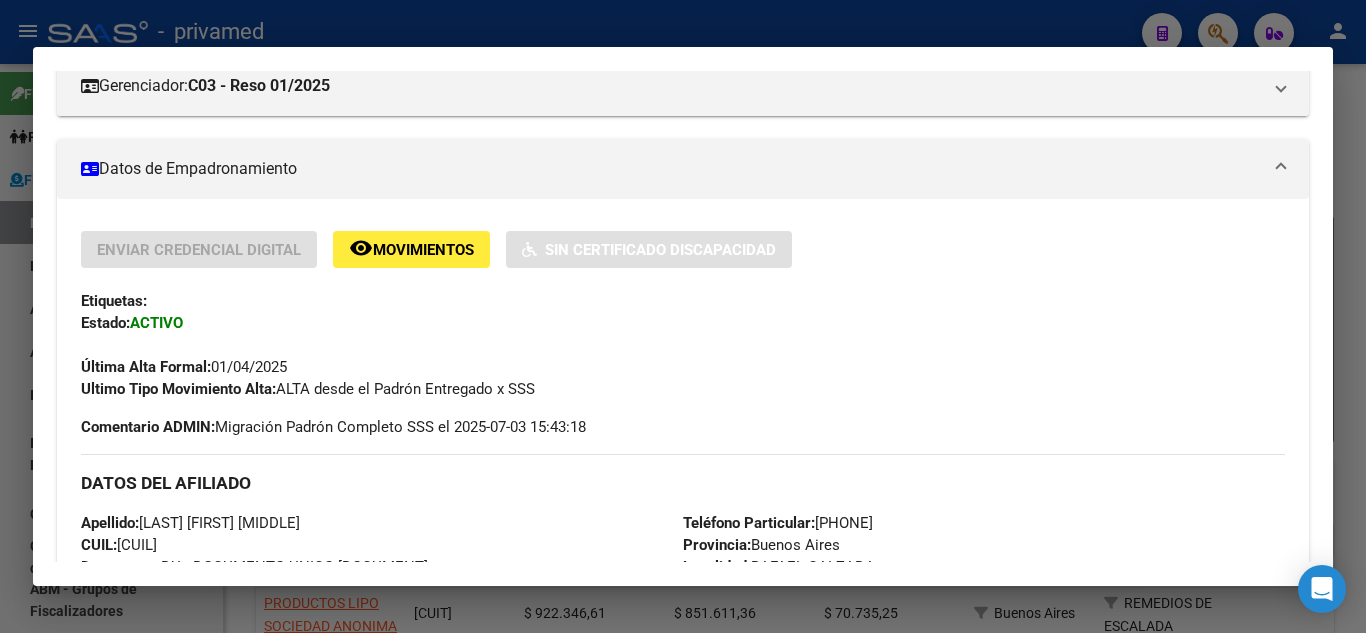 click on "DATOS DEL AFILIADO" at bounding box center (683, 483) 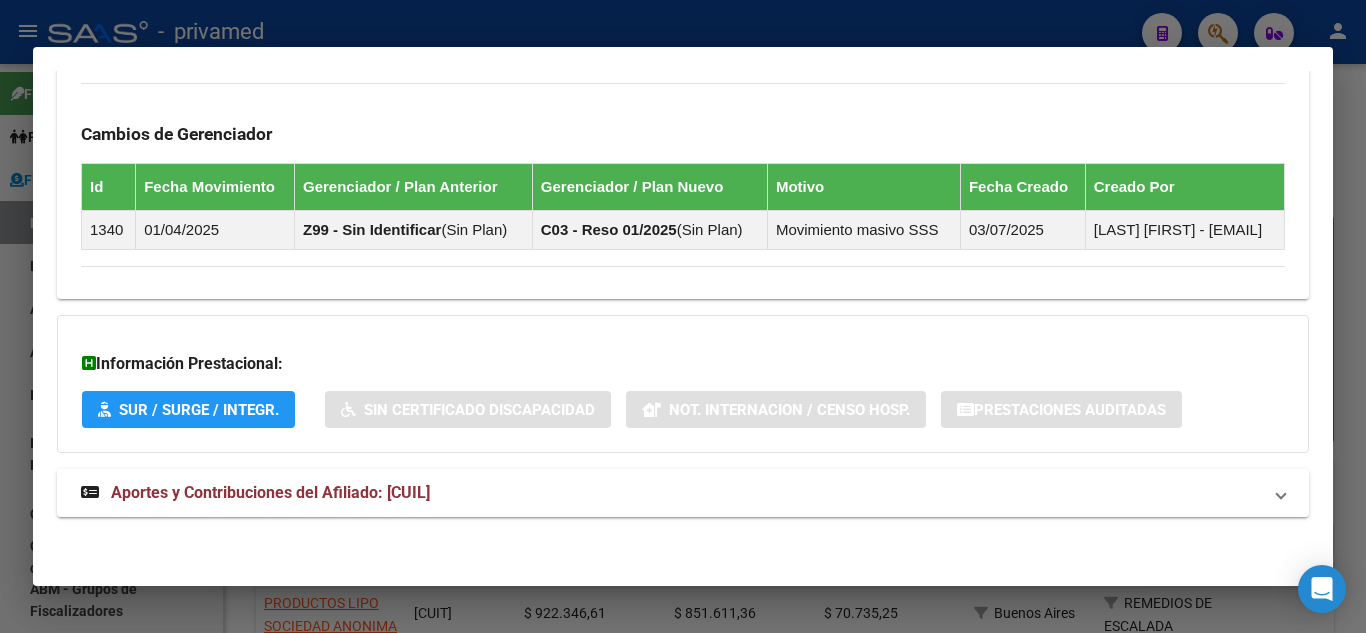 click on "Aportes y Contribuciones del Afiliado: [CUIL]" at bounding box center (270, 492) 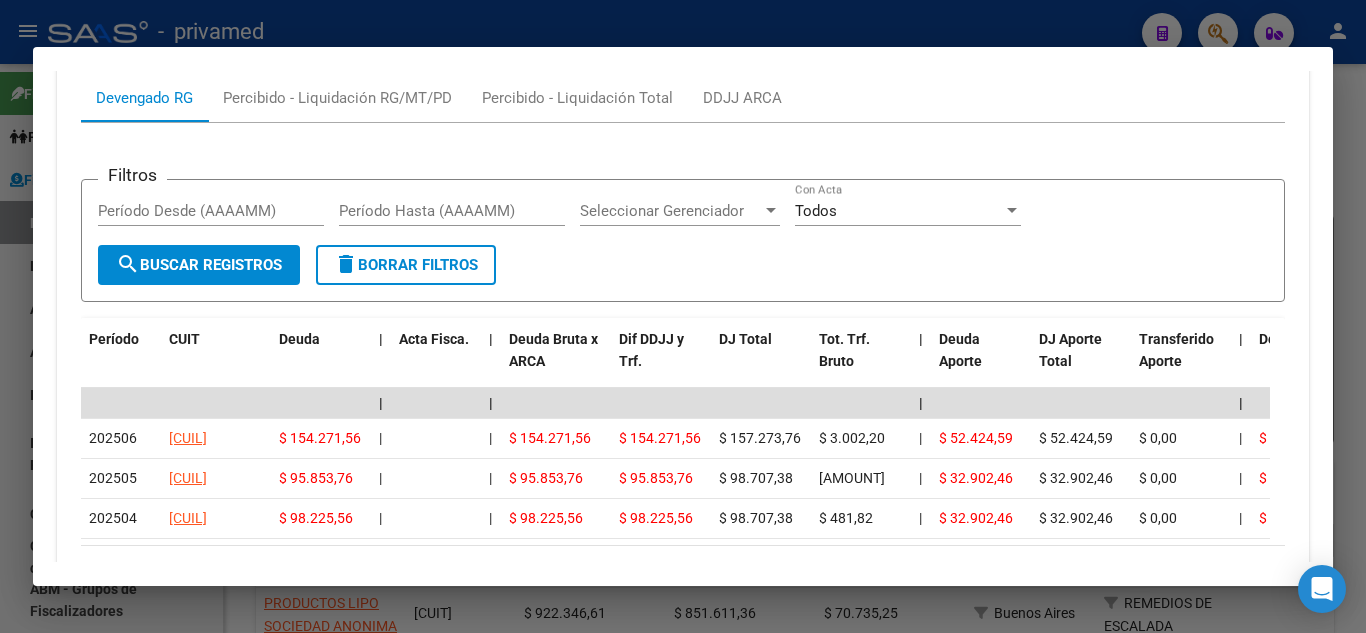 scroll, scrollTop: 1902, scrollLeft: 0, axis: vertical 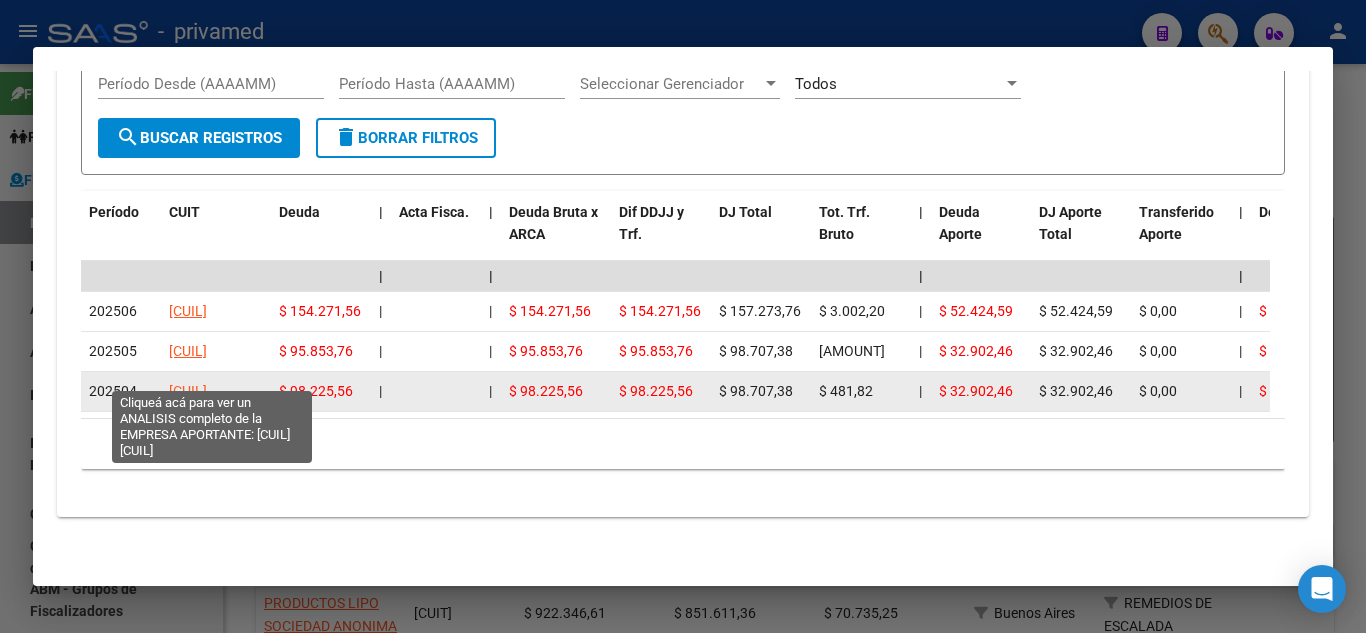 click on "[CUIL]" 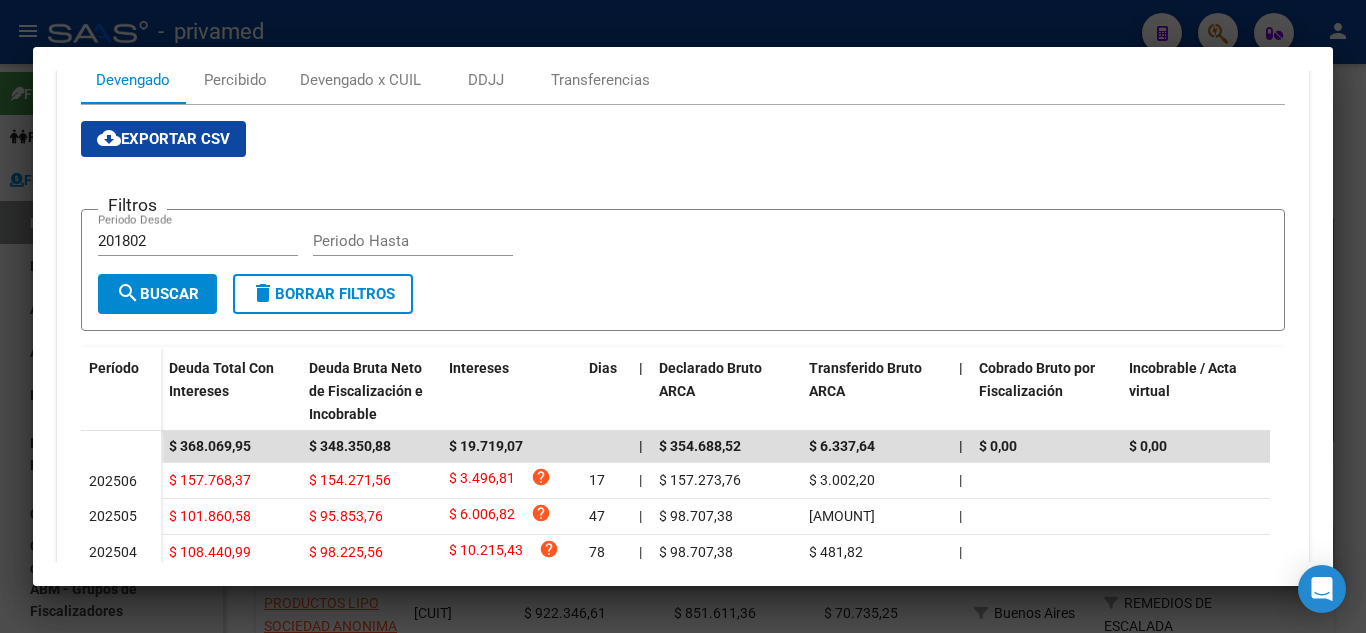 scroll, scrollTop: 397, scrollLeft: 0, axis: vertical 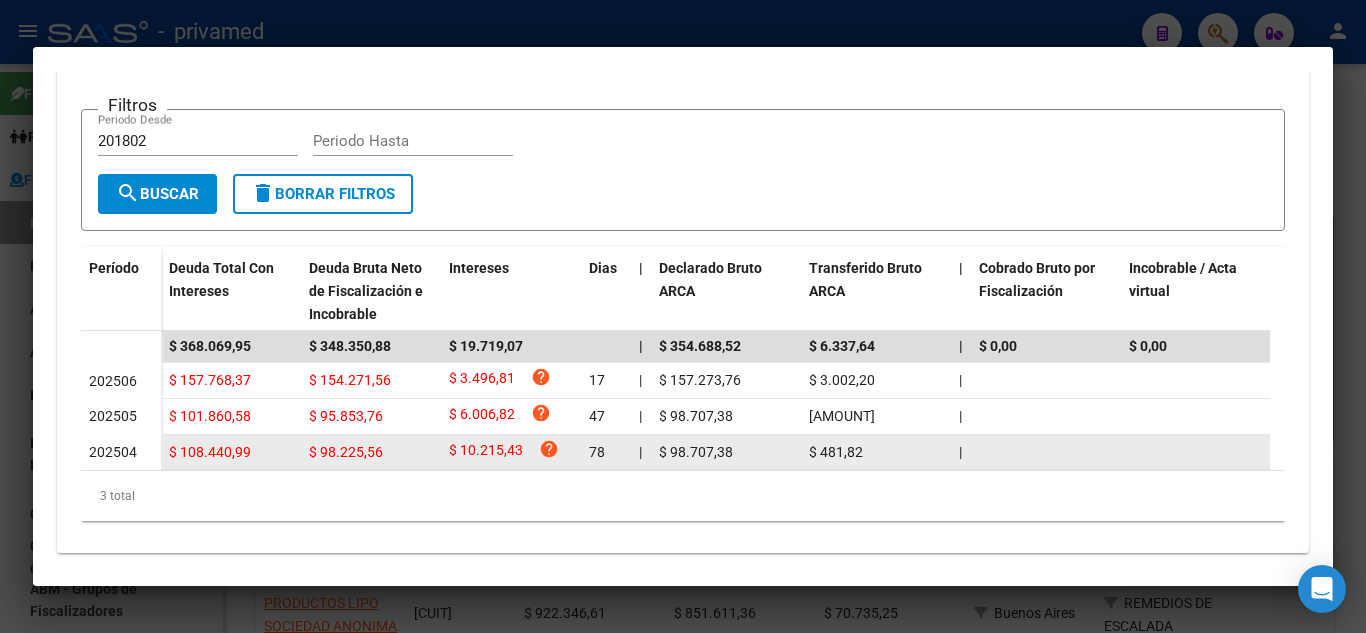 drag, startPoint x: 589, startPoint y: 453, endPoint x: 615, endPoint y: 459, distance: 26.683329 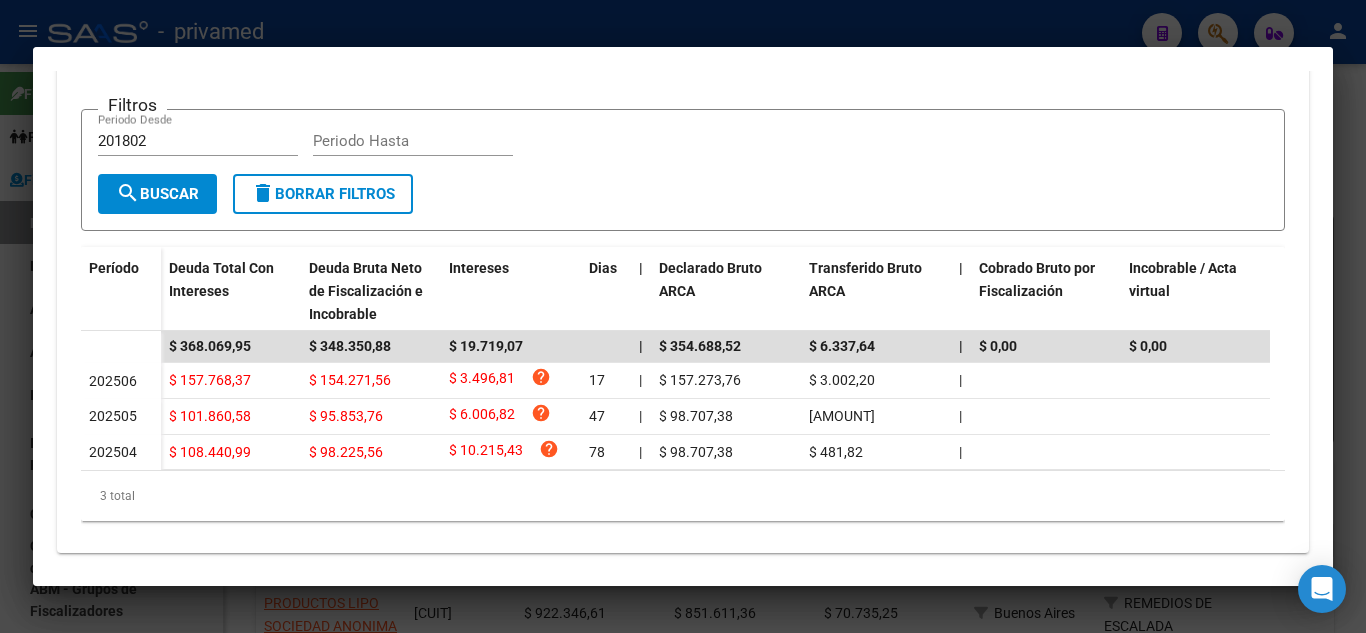 click on "3 total" 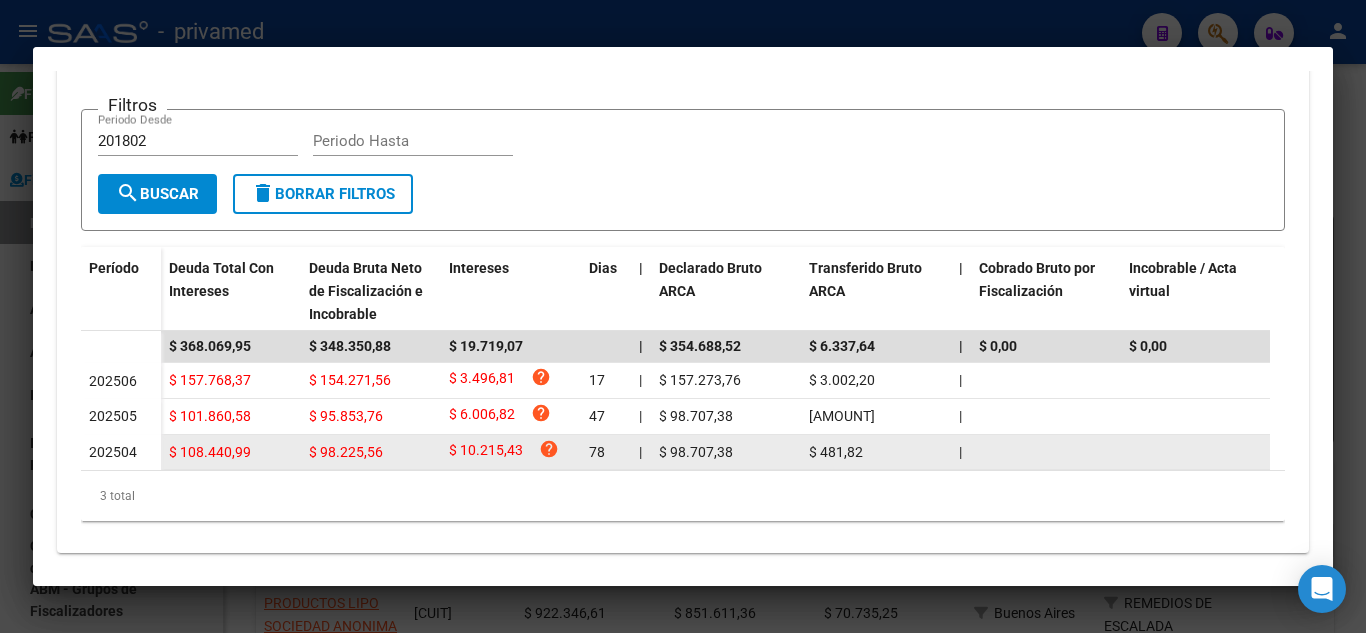 drag, startPoint x: 178, startPoint y: 454, endPoint x: 257, endPoint y: 447, distance: 79.30952 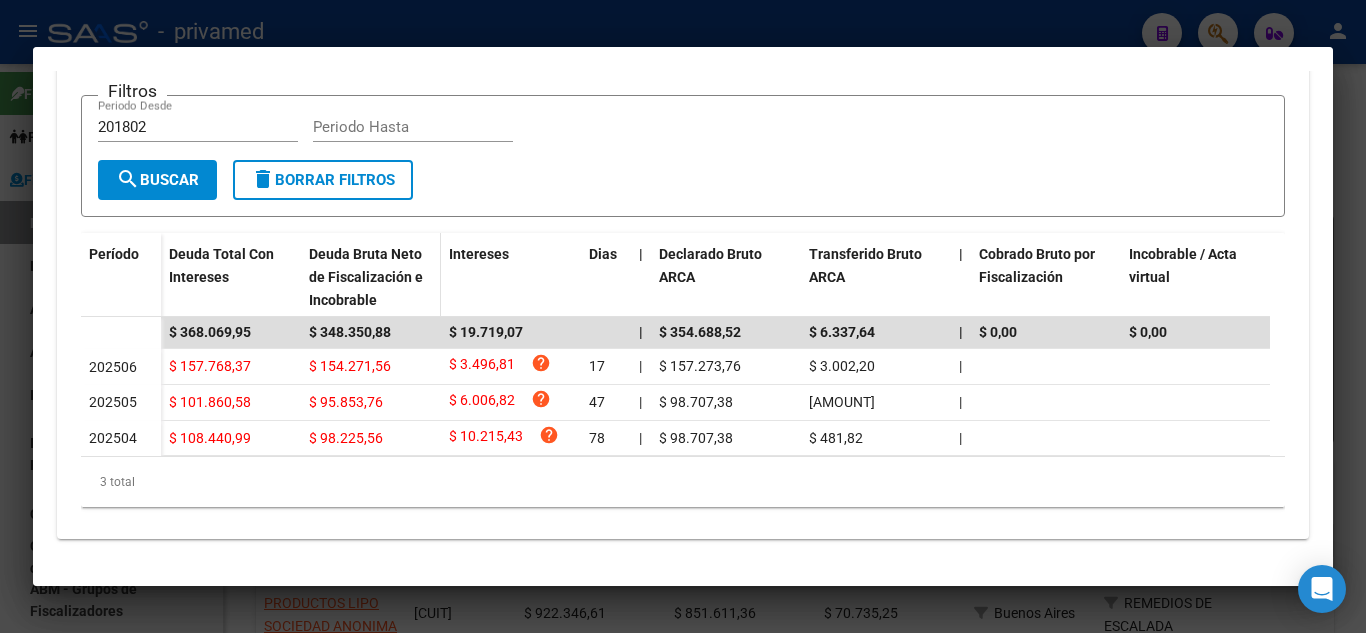 scroll, scrollTop: 429, scrollLeft: 0, axis: vertical 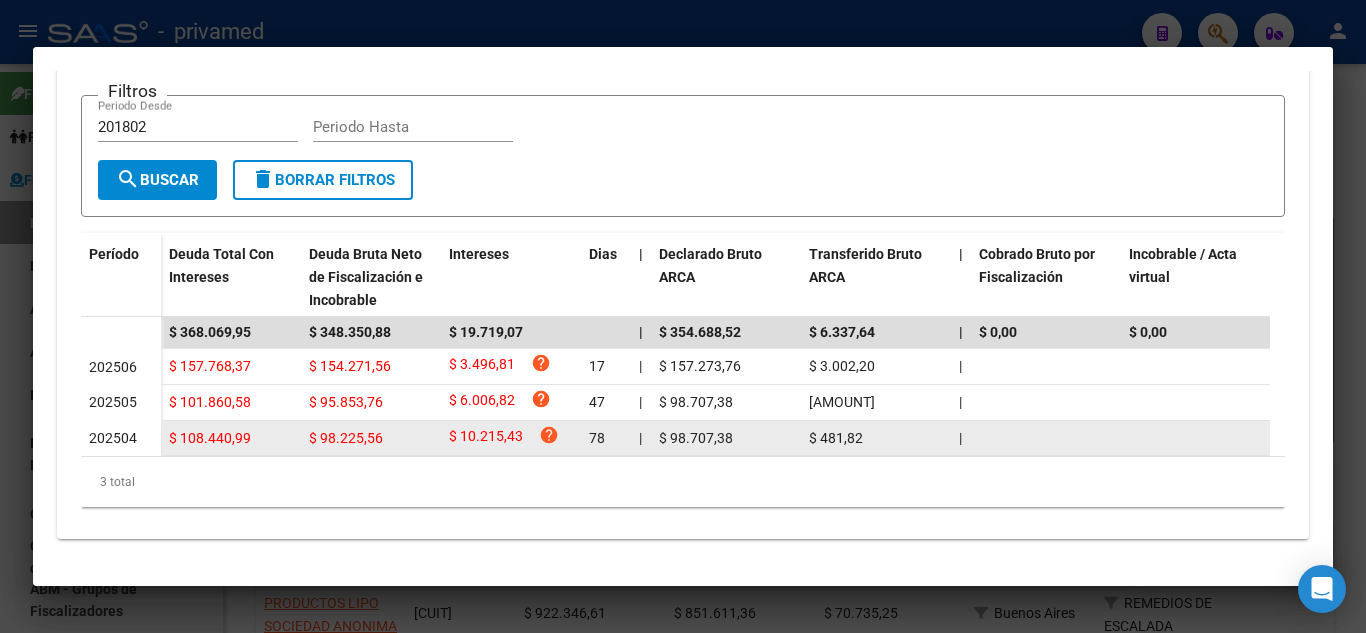 drag, startPoint x: 319, startPoint y: 419, endPoint x: 384, endPoint y: 415, distance: 65.12296 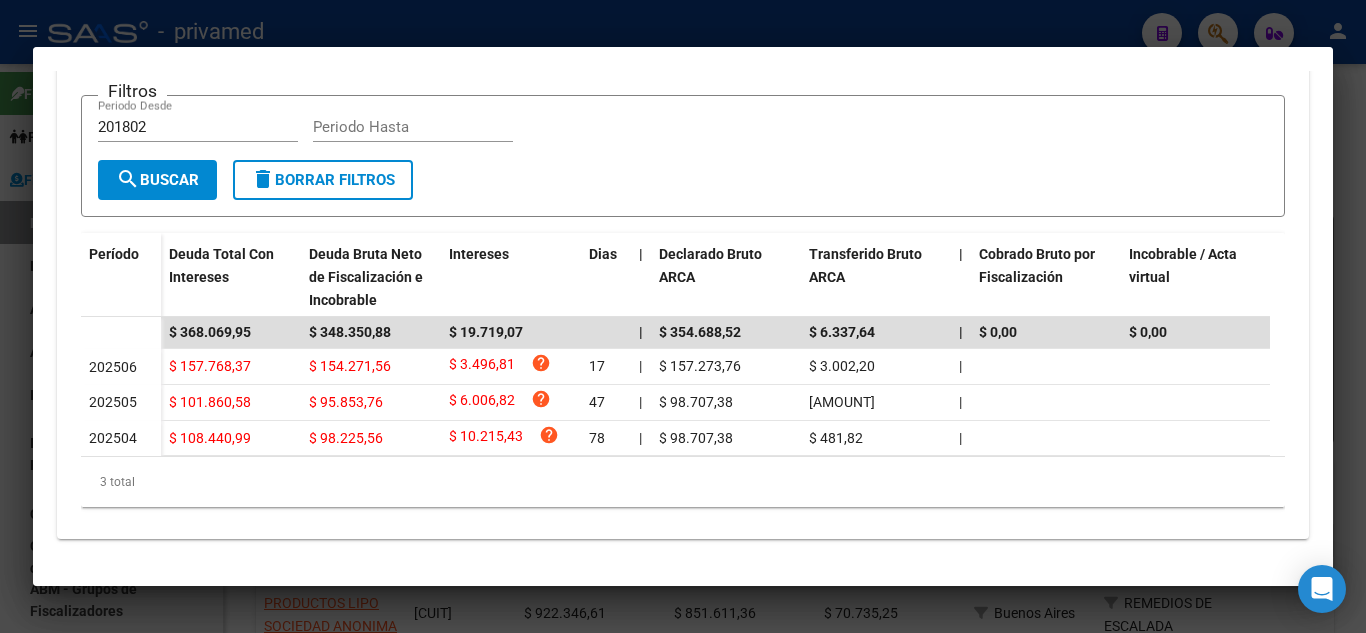 copy on "98.225,56" 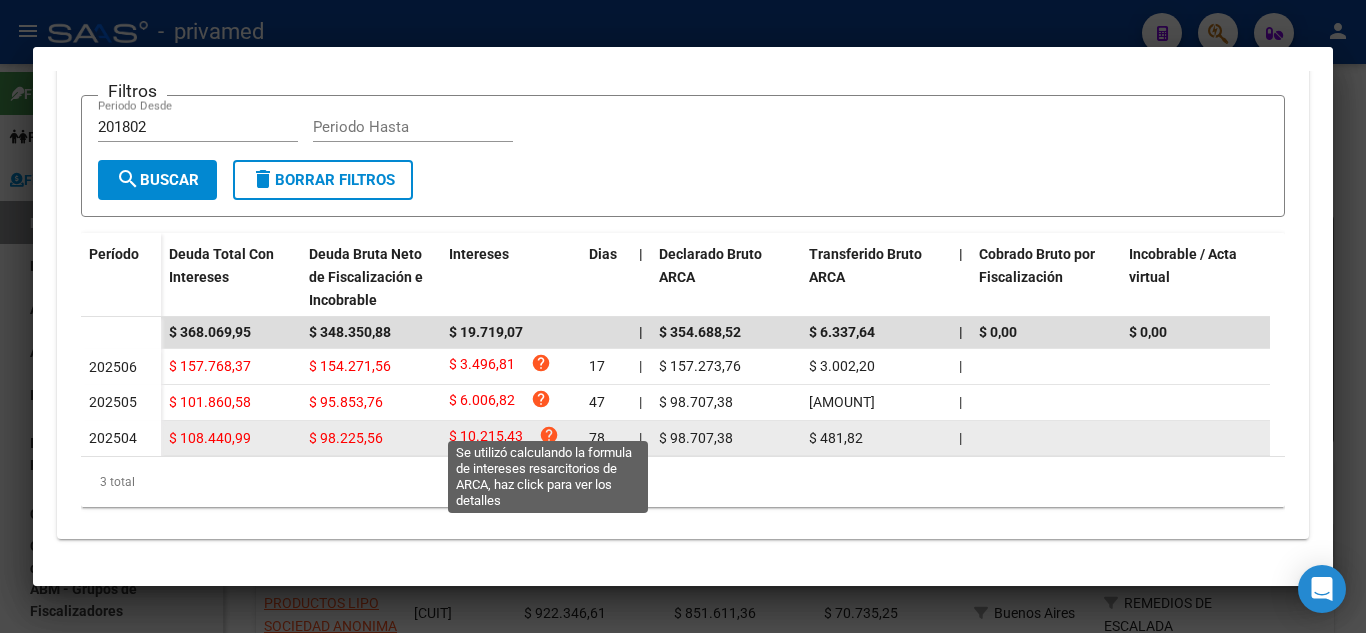 click on "help" 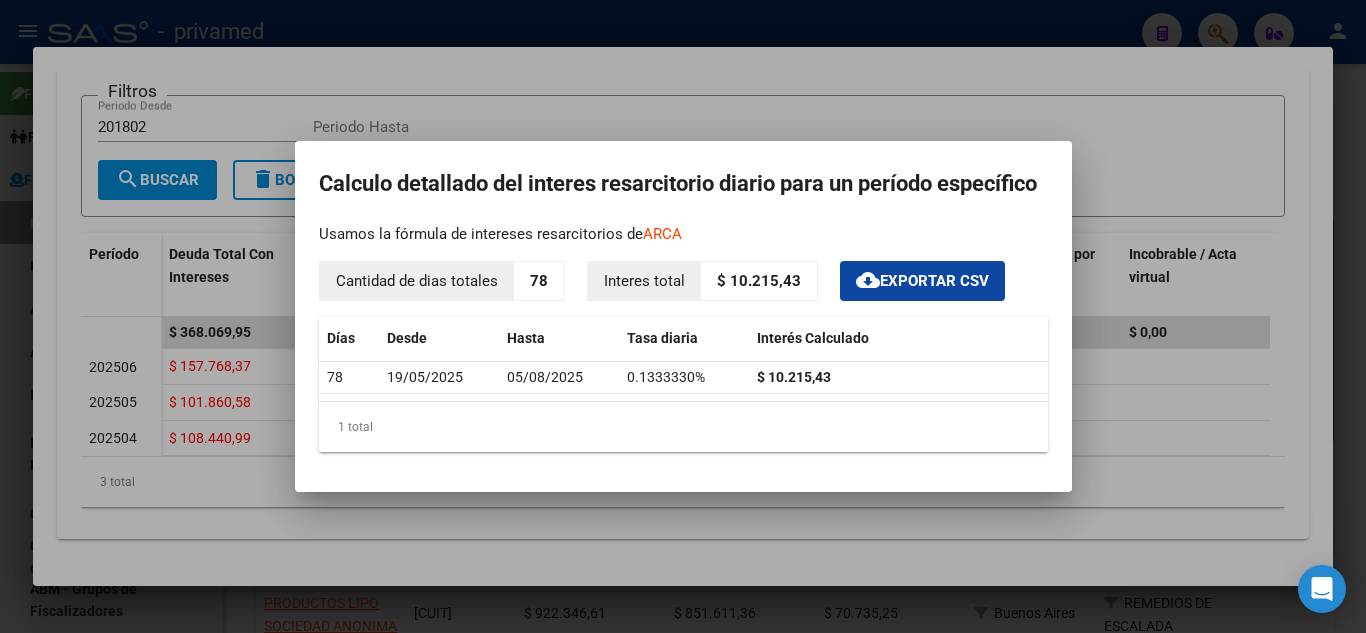 click on "1 total" 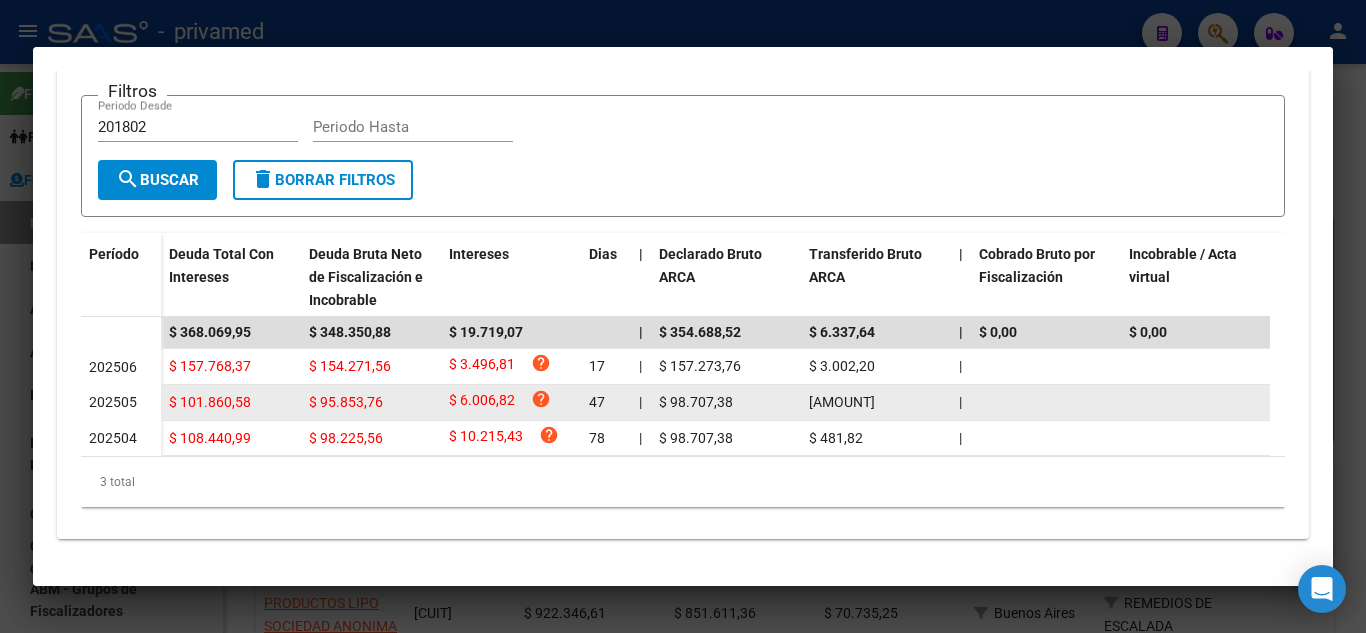 drag, startPoint x: 174, startPoint y: 387, endPoint x: 263, endPoint y: 382, distance: 89.140335 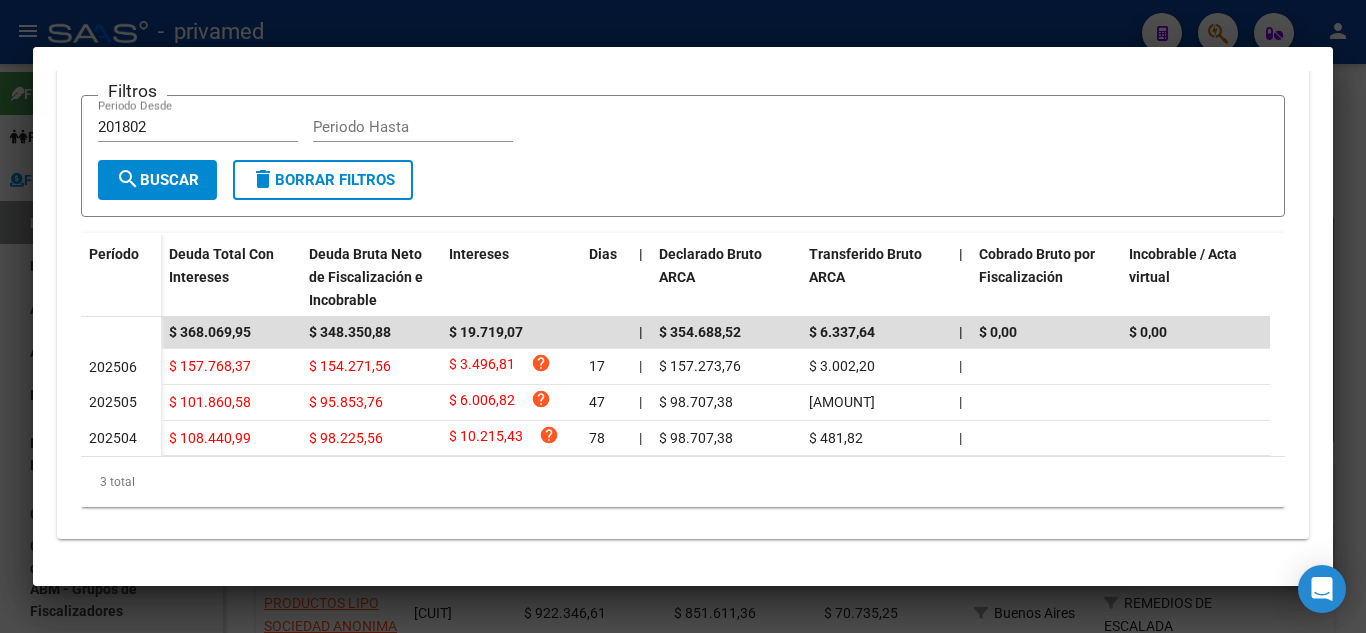 copy on "101.860,58" 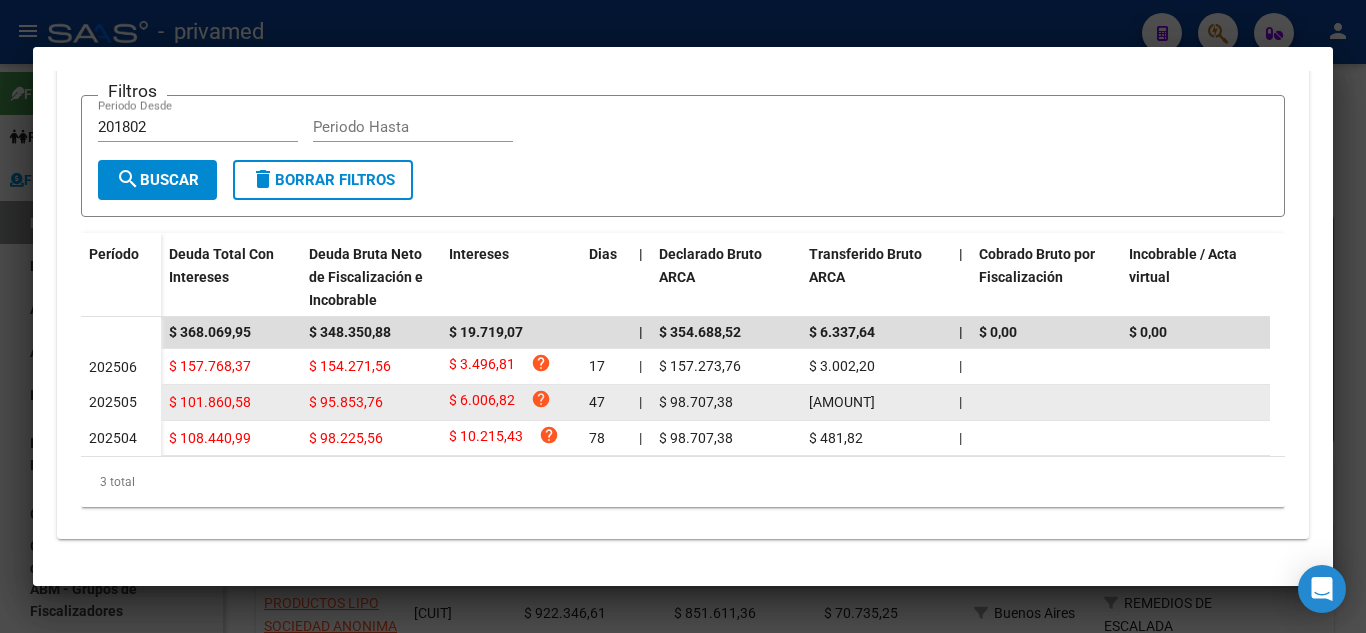 drag, startPoint x: 311, startPoint y: 381, endPoint x: 382, endPoint y: 388, distance: 71.34424 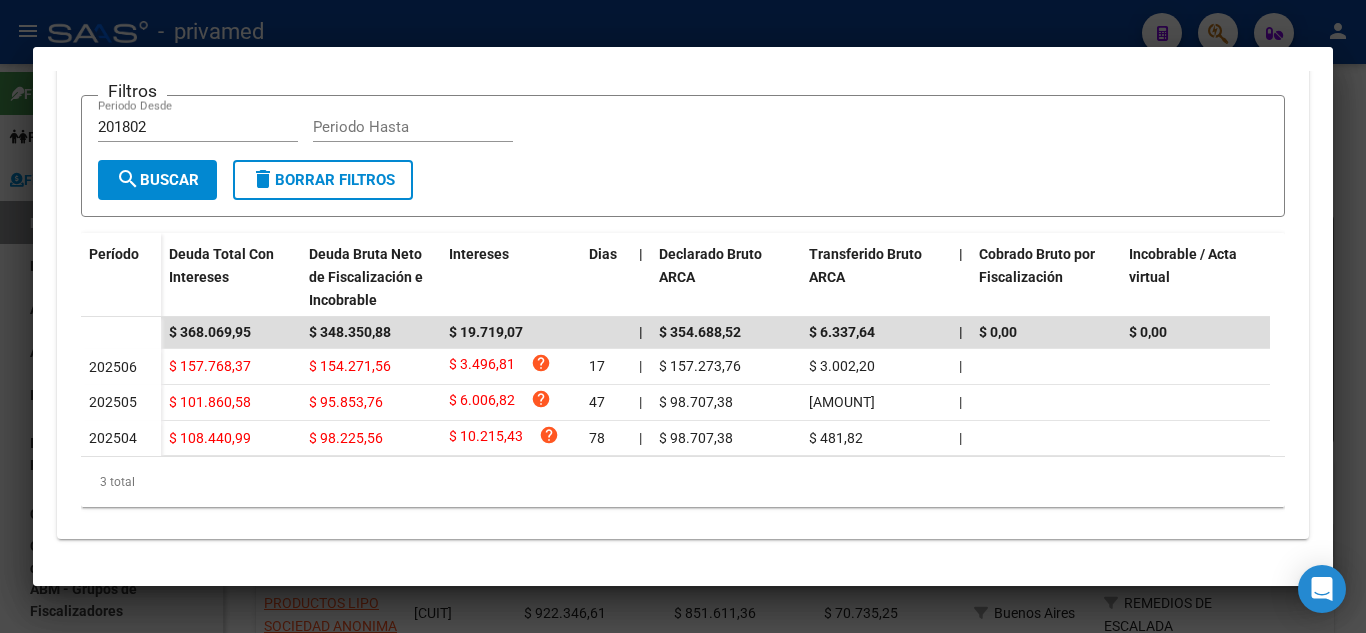 copy on "$ 95.853,76" 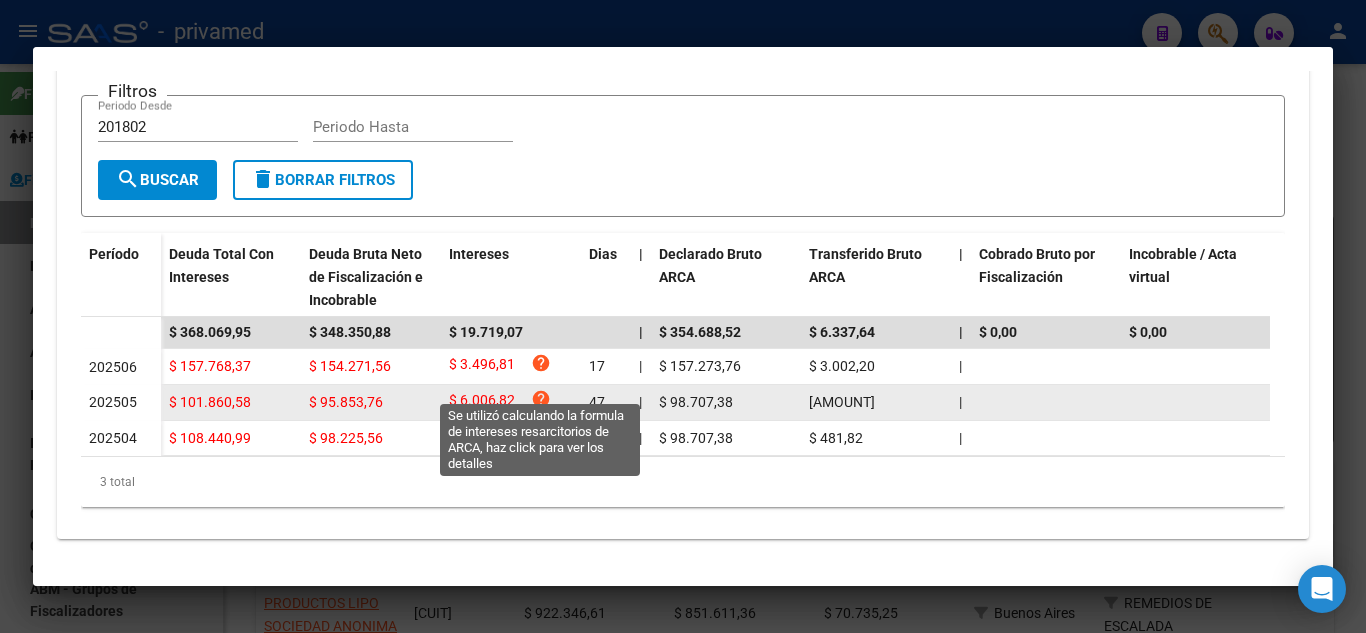 click on "help" 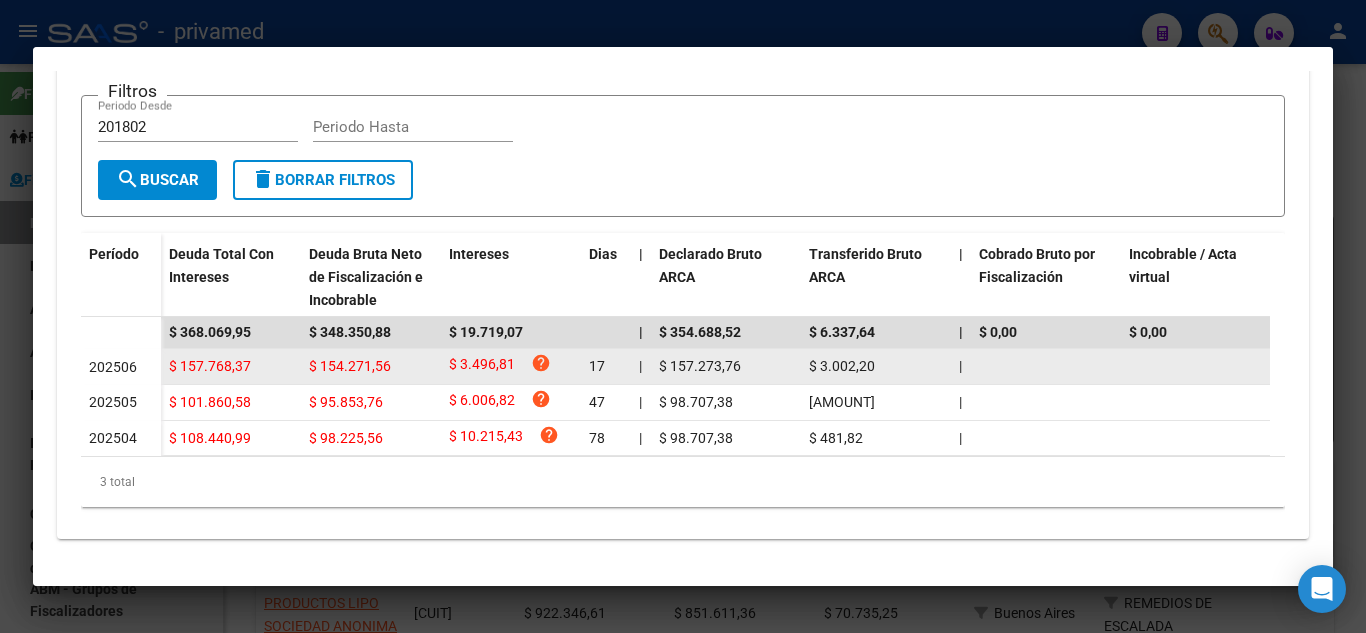 drag, startPoint x: 320, startPoint y: 349, endPoint x: 397, endPoint y: 343, distance: 77.23341 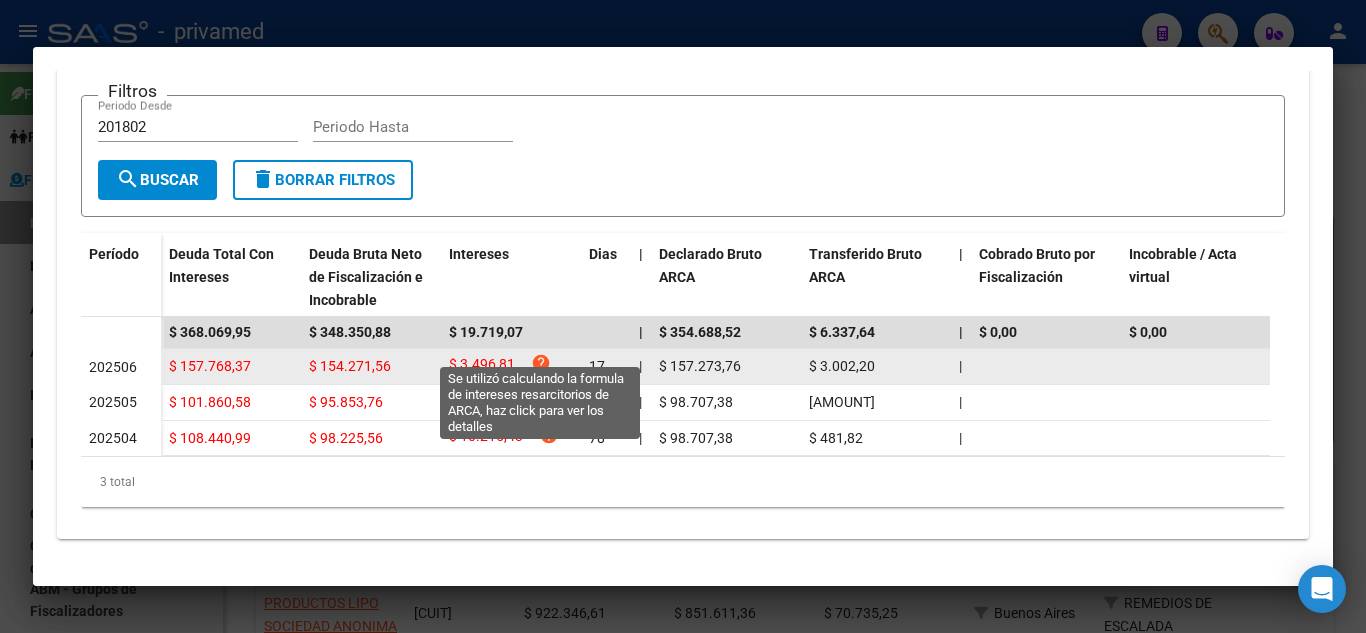 click on "help" 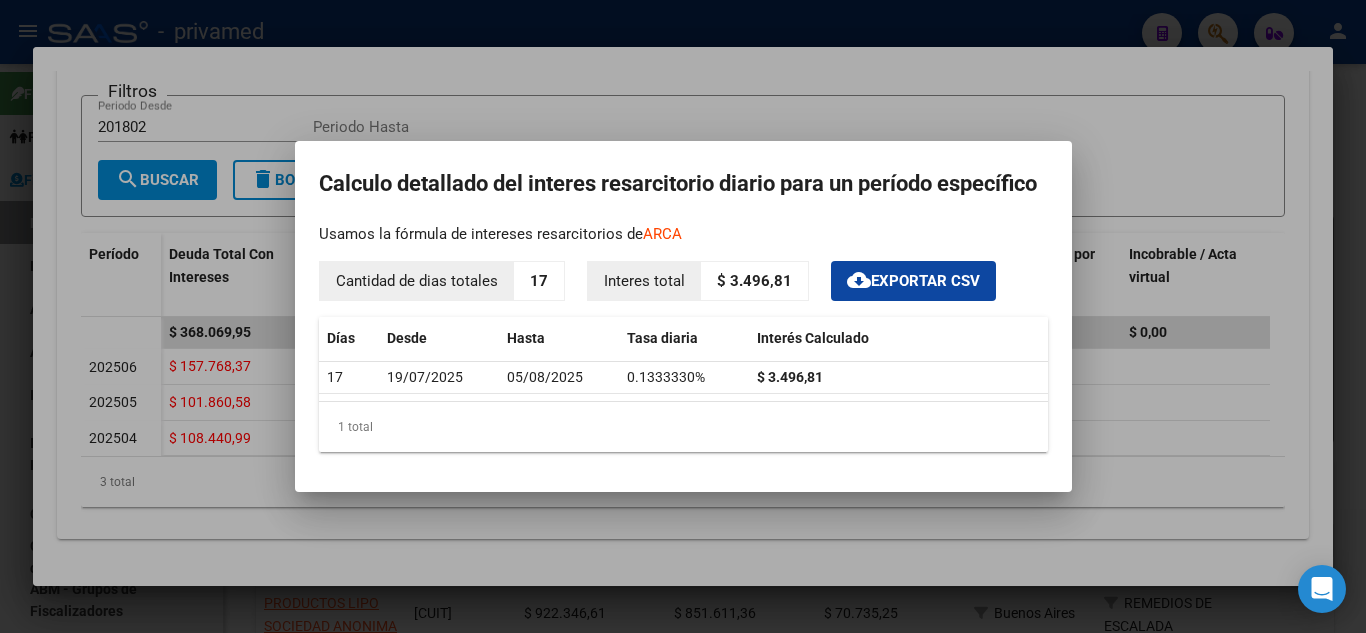 click at bounding box center [683, 316] 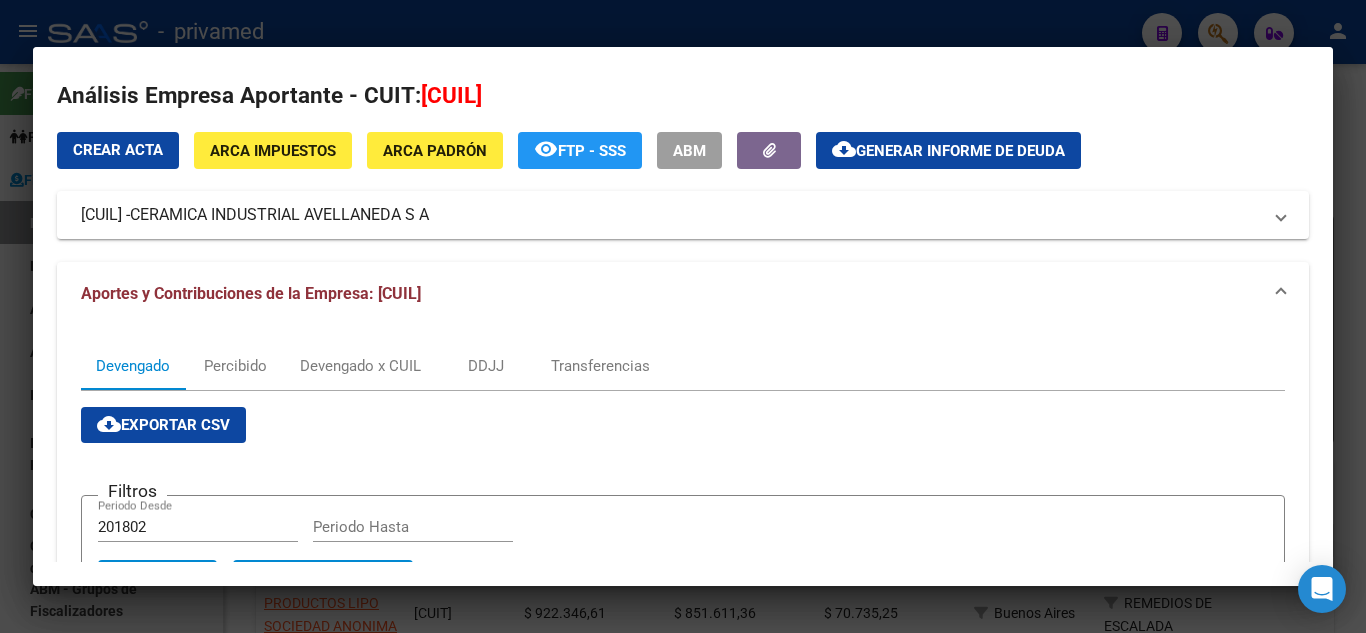 scroll, scrollTop: 0, scrollLeft: 0, axis: both 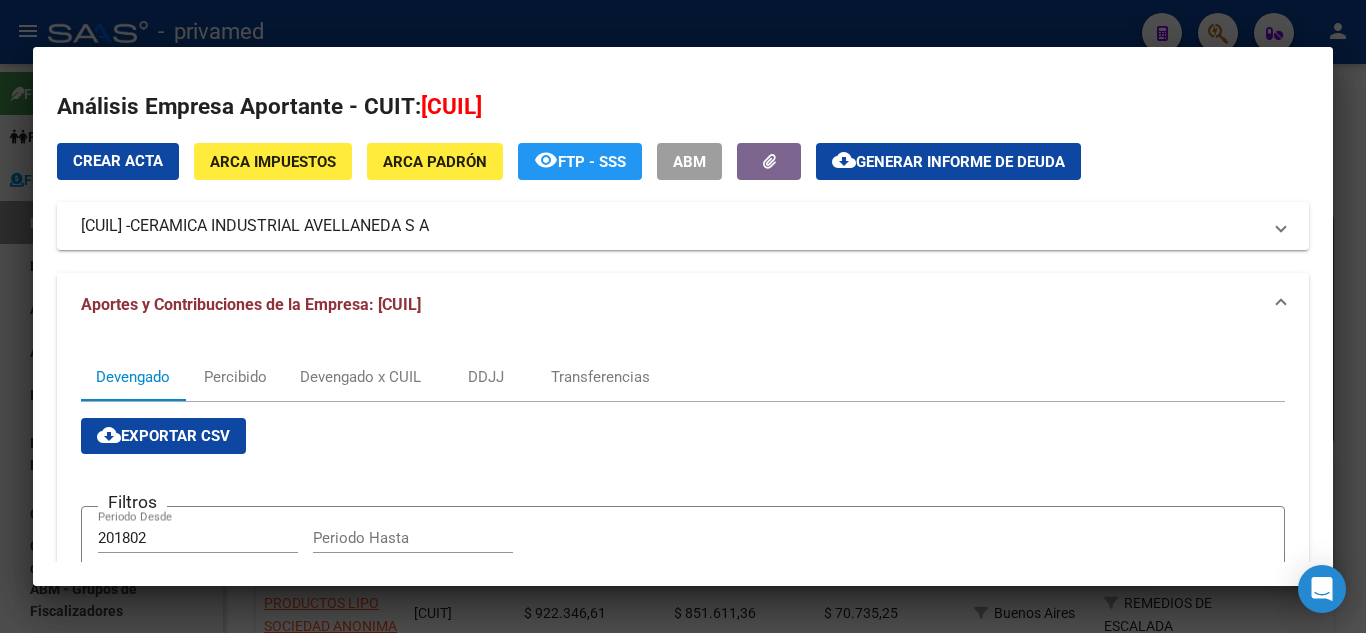 click on "Generar informe de deuda" 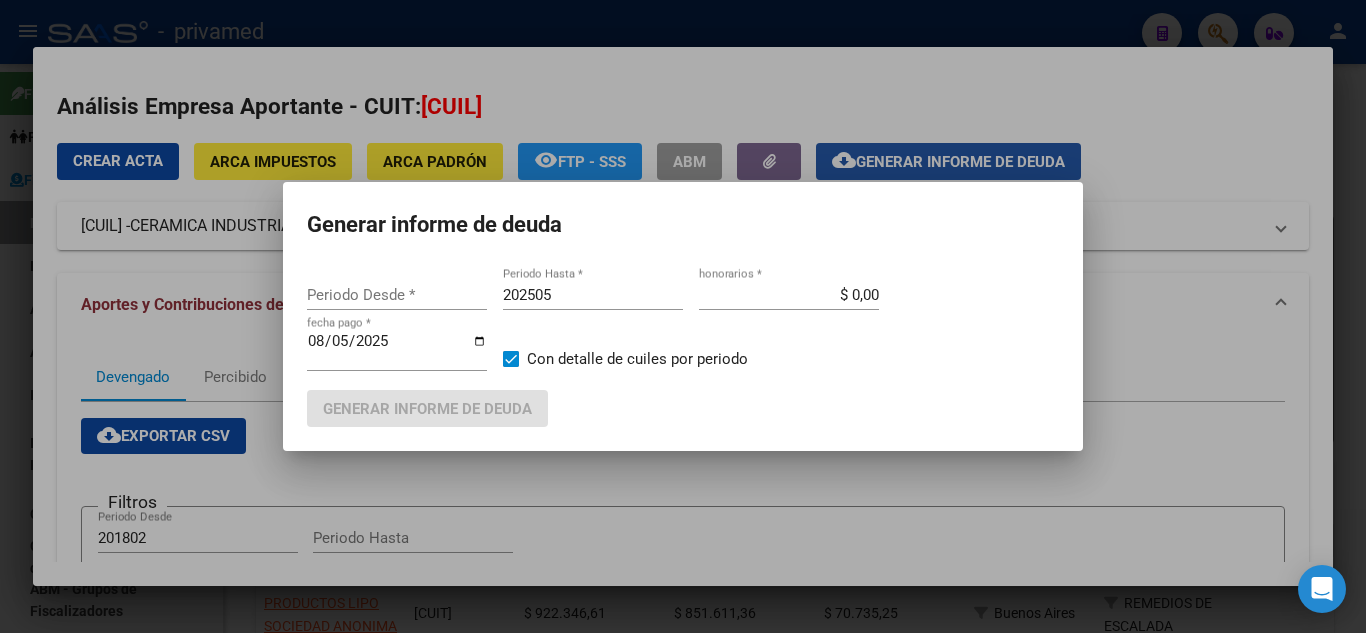 type on "201802" 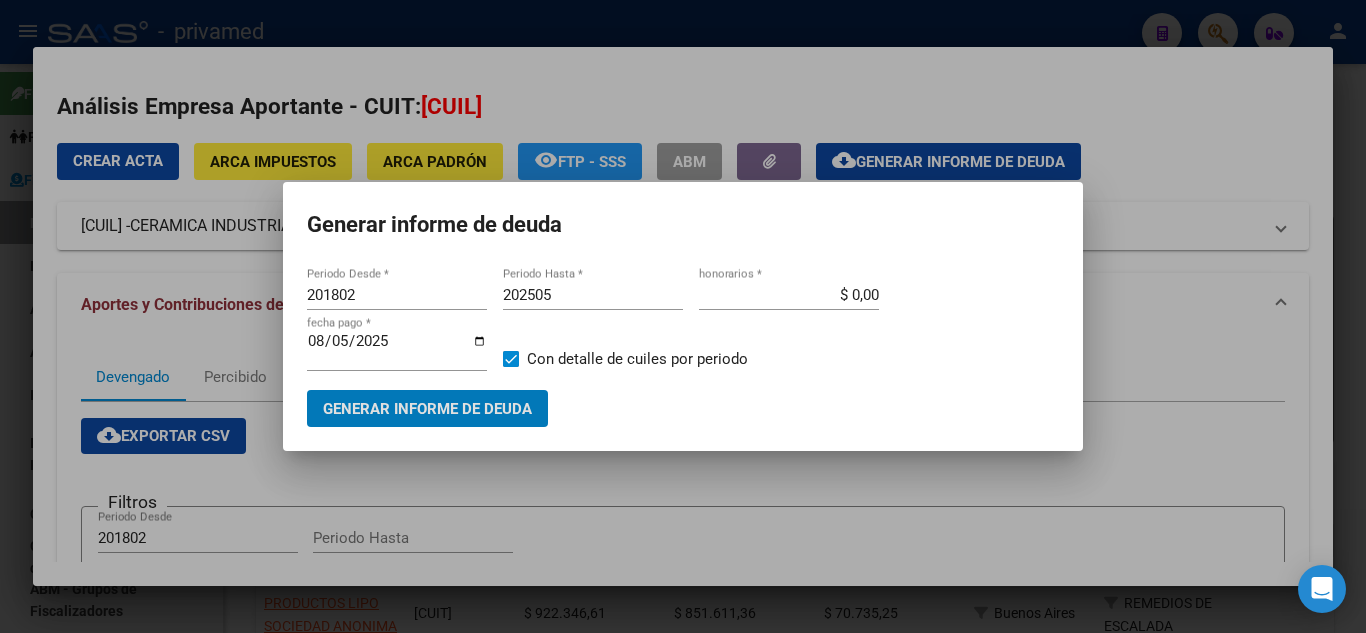 click on "201802" at bounding box center (397, 295) 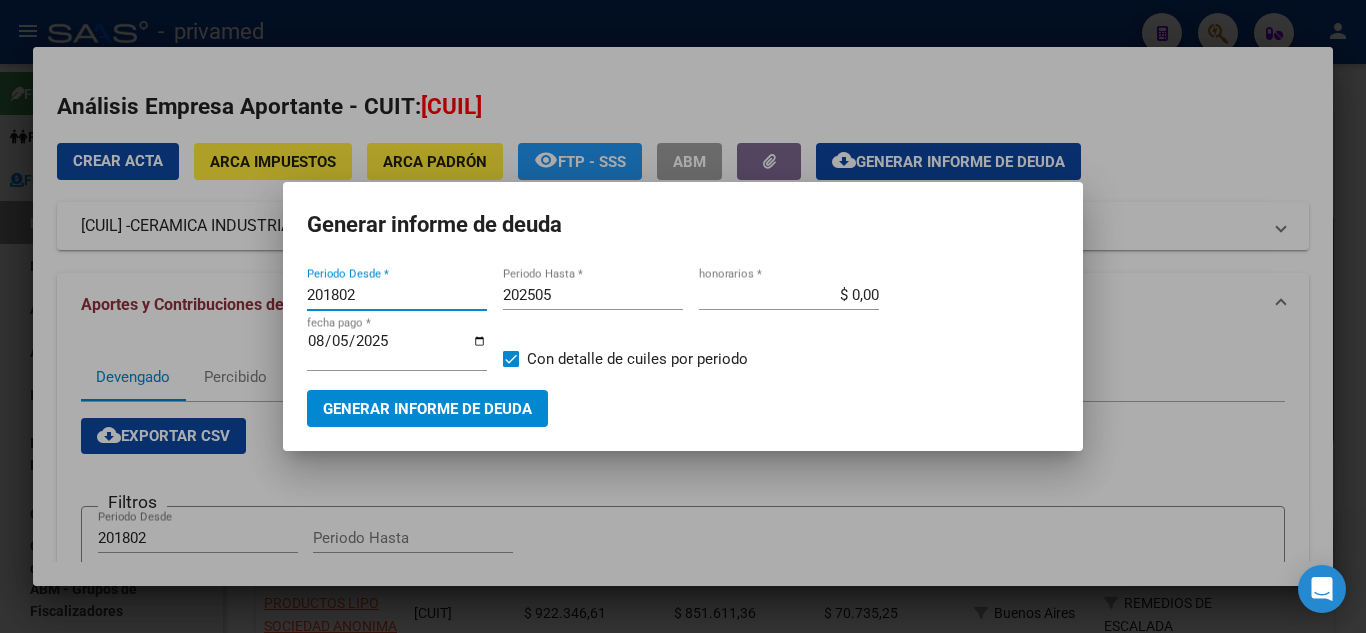 click on "201802" at bounding box center [397, 295] 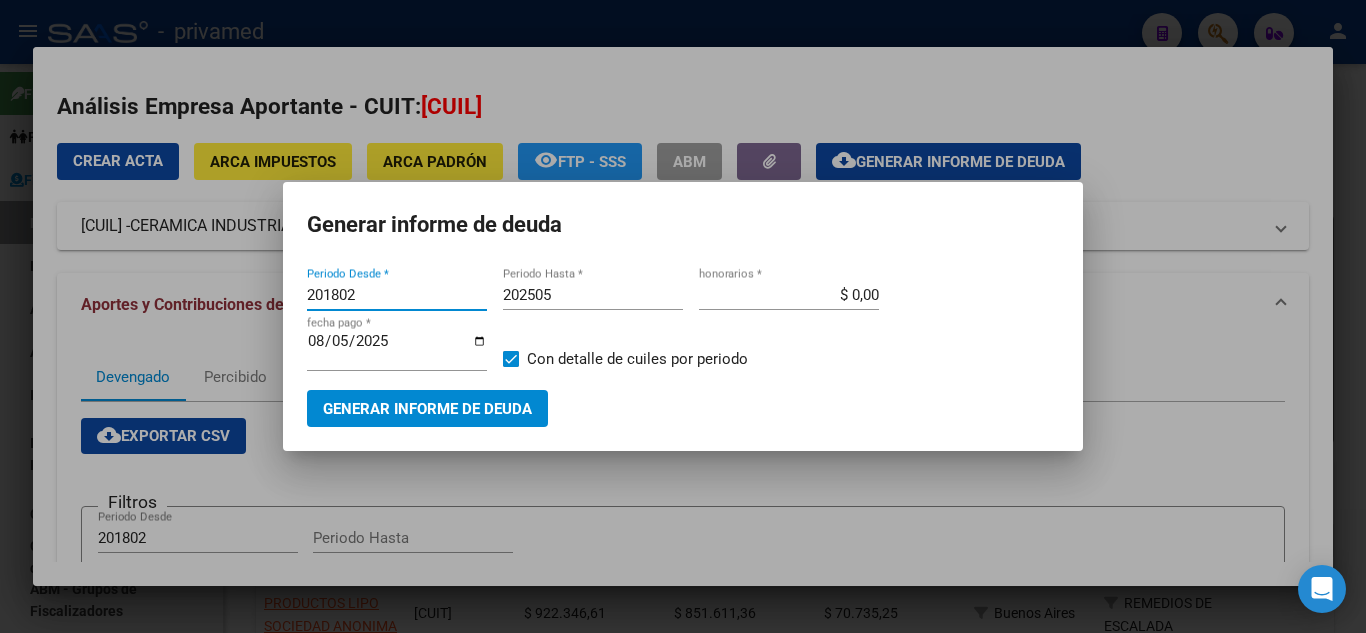 type 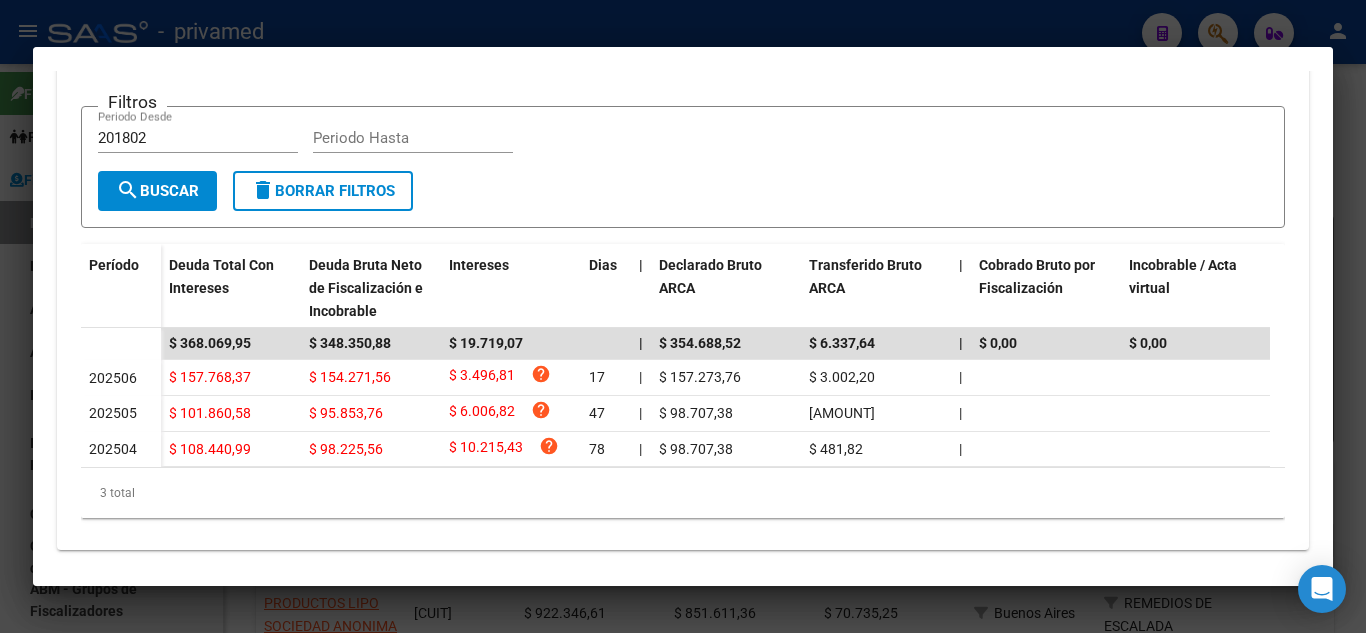 scroll, scrollTop: 0, scrollLeft: 0, axis: both 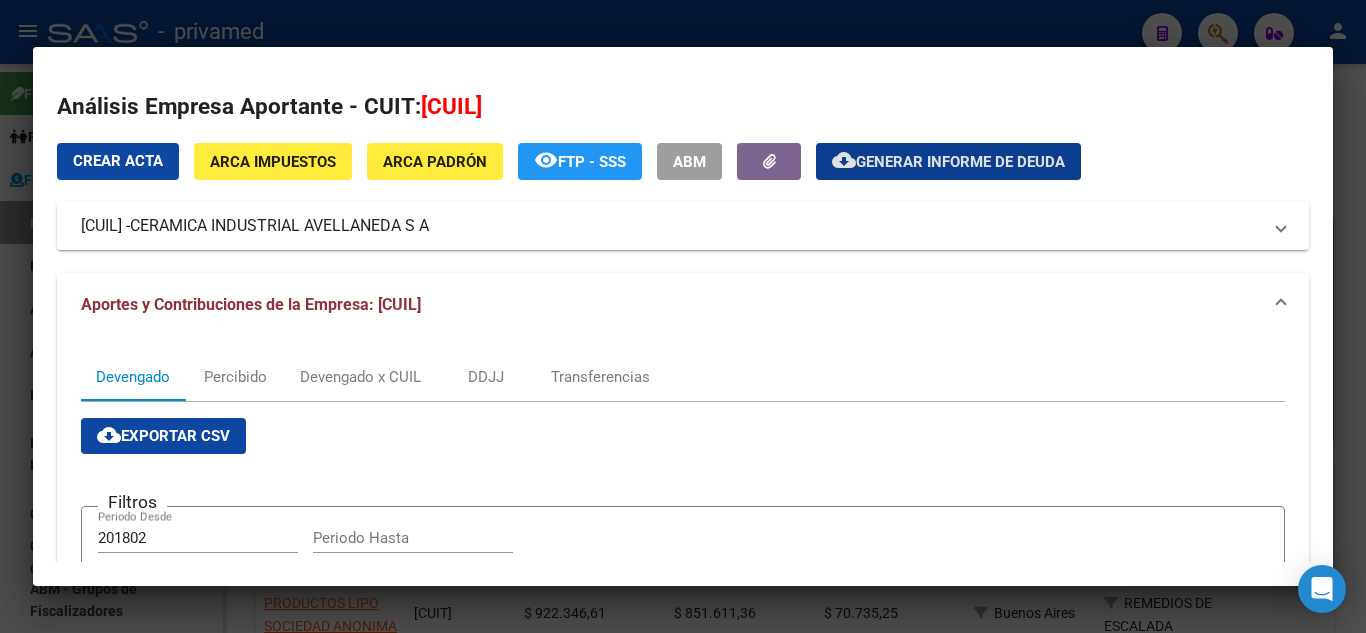 click on "Generar informe de deuda" 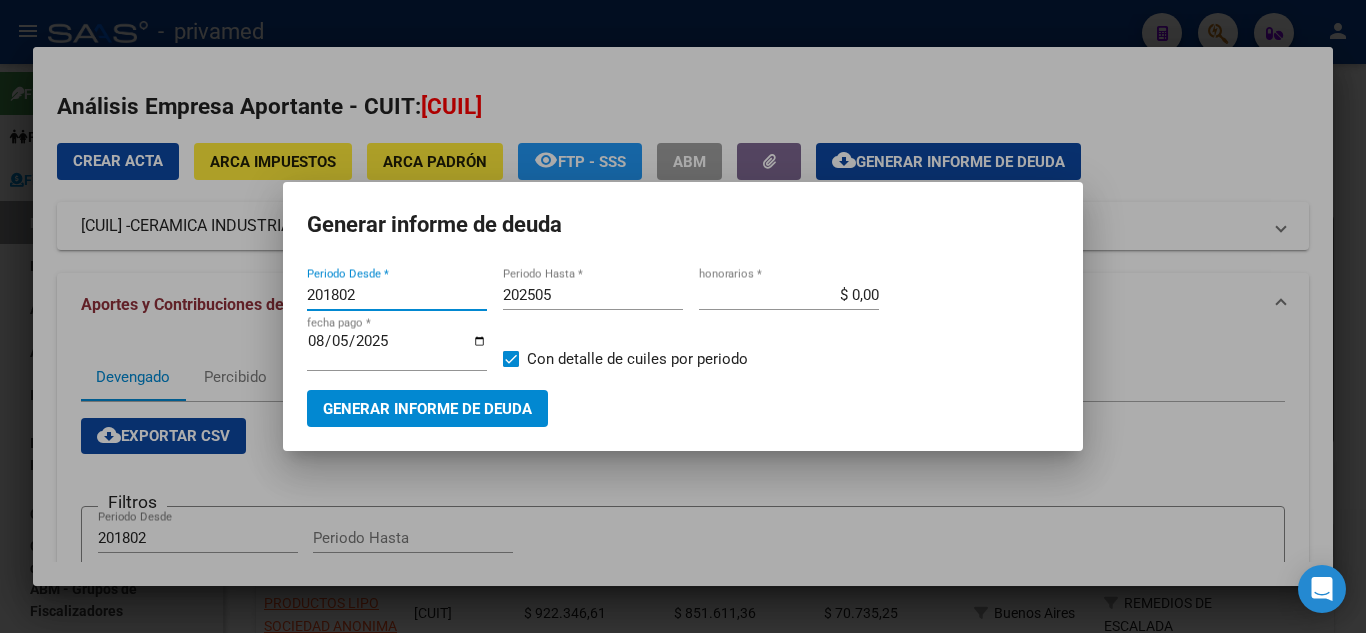click on "201802" at bounding box center [397, 295] 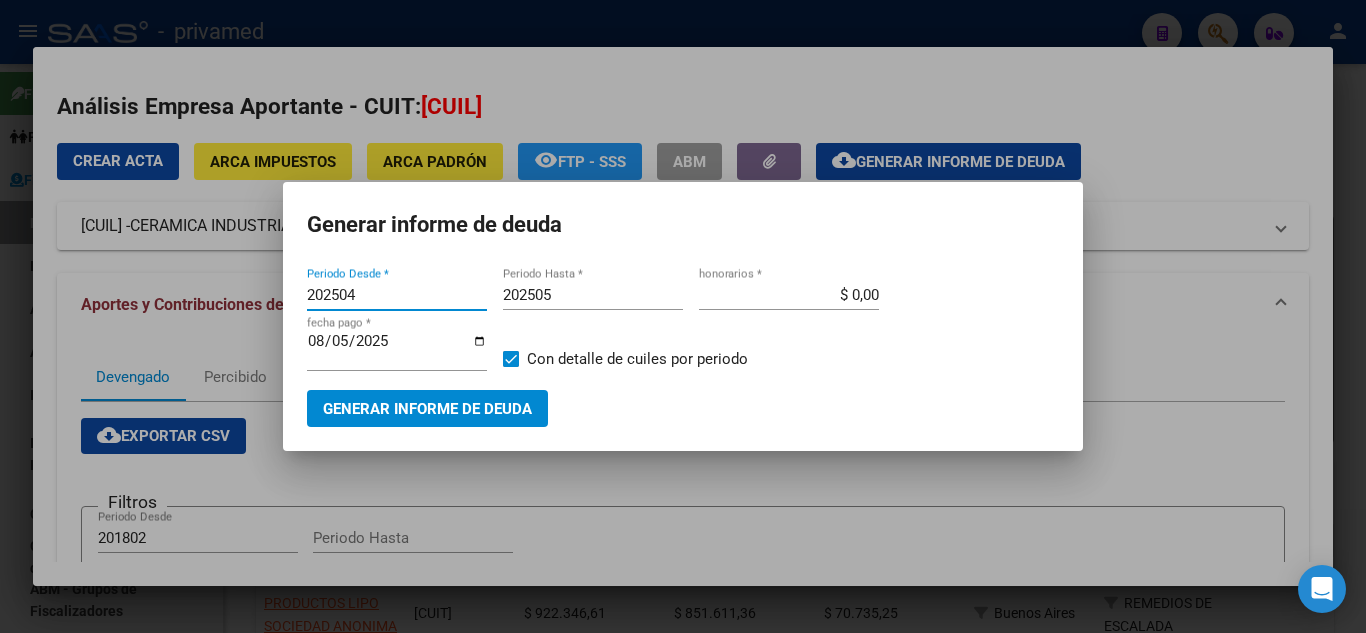 type on "202504" 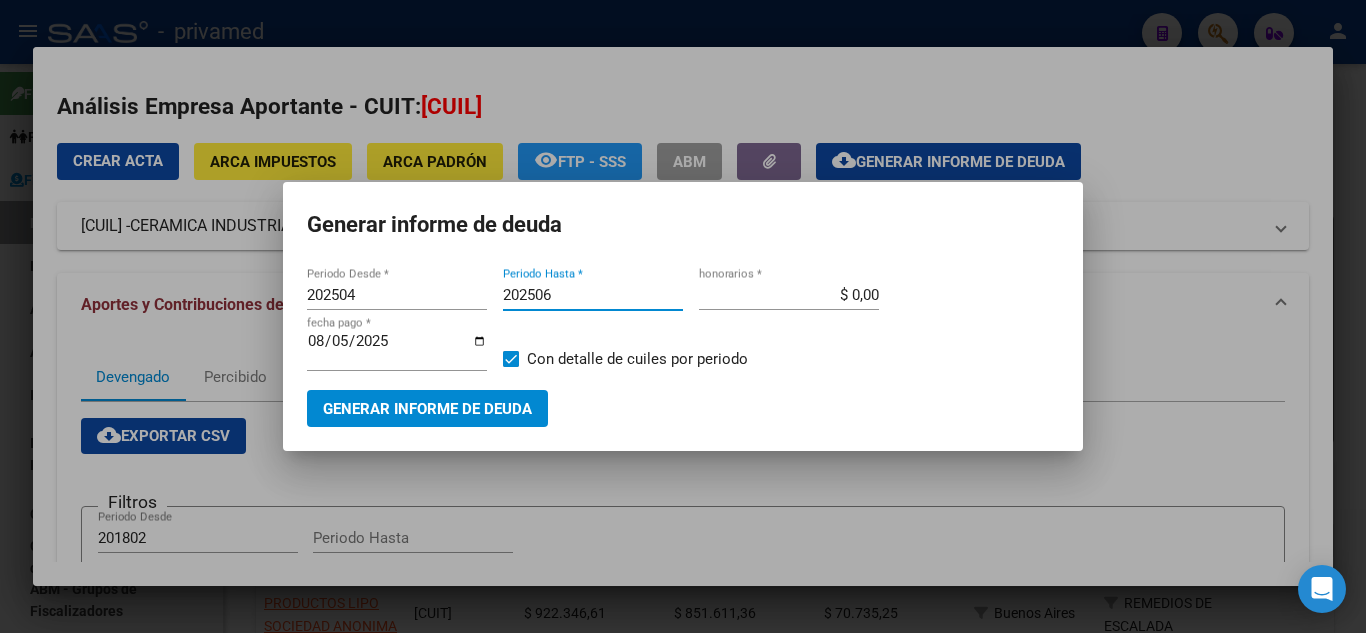 type on "202506" 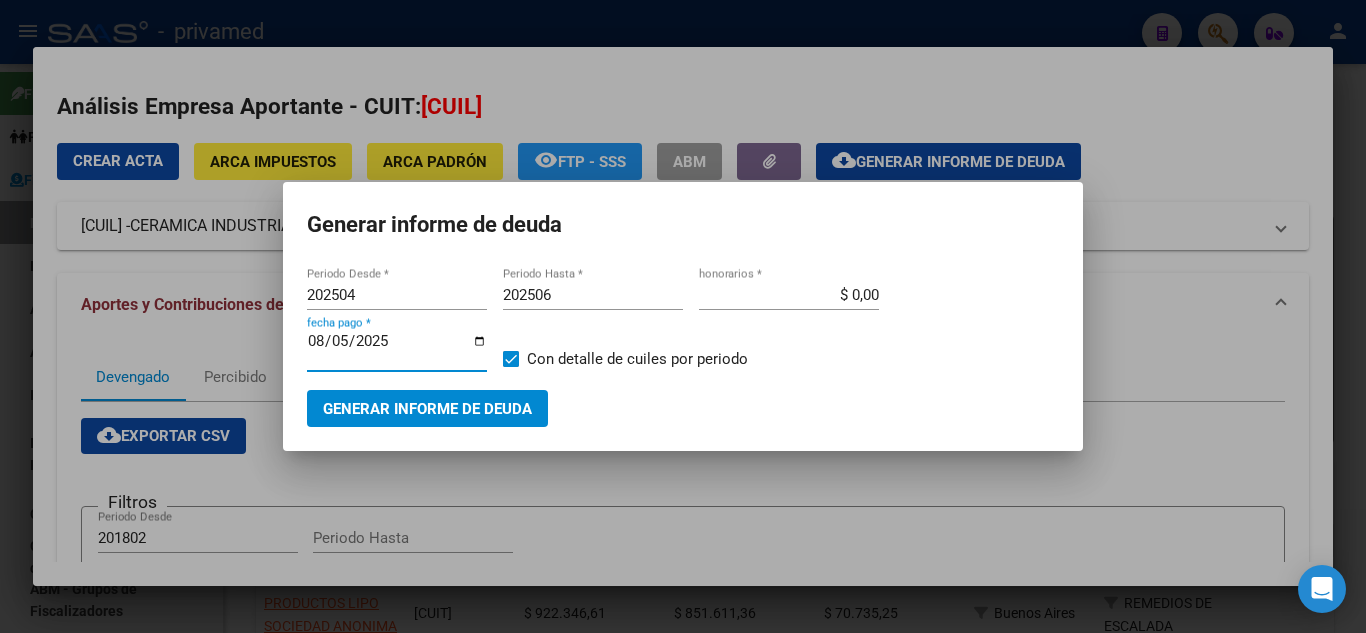 click on "Generar informe de deuda" at bounding box center [427, 409] 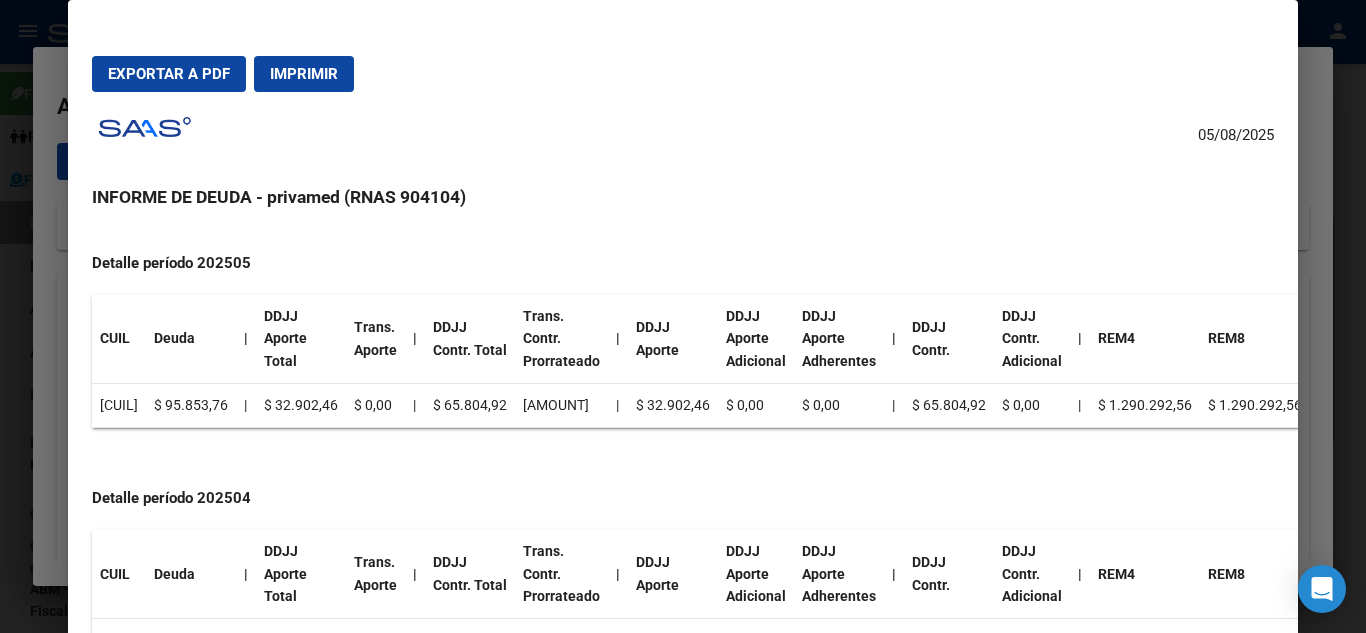 scroll, scrollTop: 735, scrollLeft: 0, axis: vertical 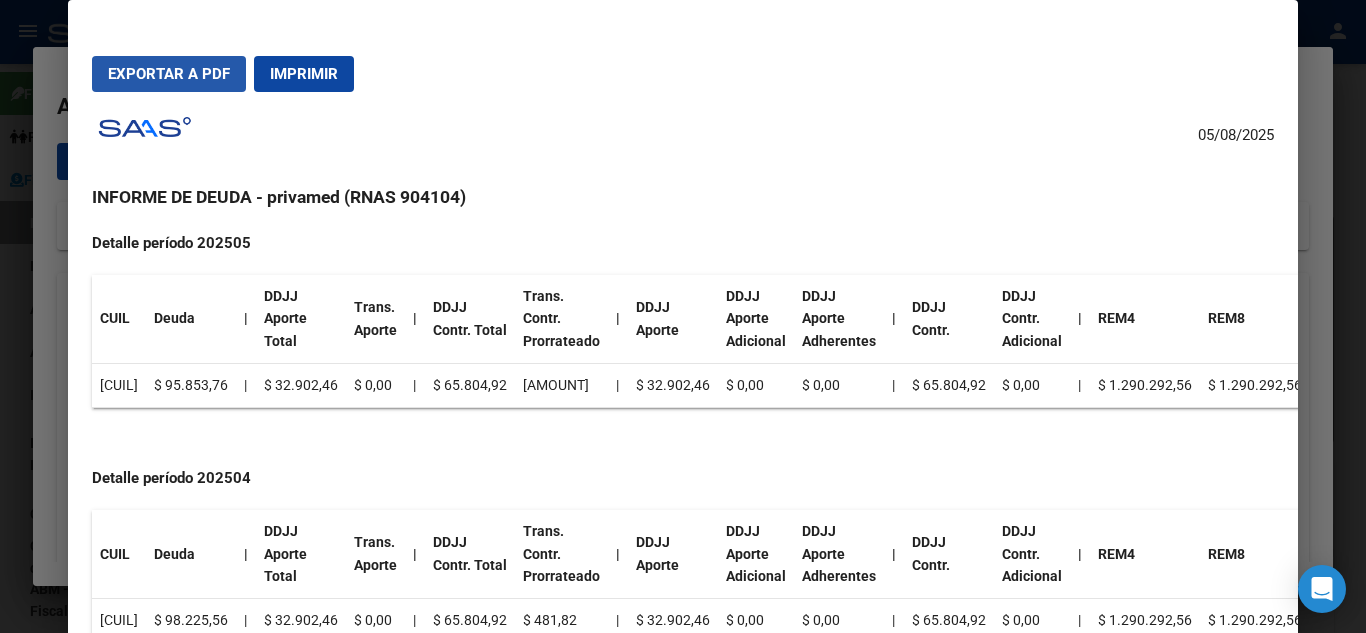 click on "Exportar a PDF" at bounding box center [169, 74] 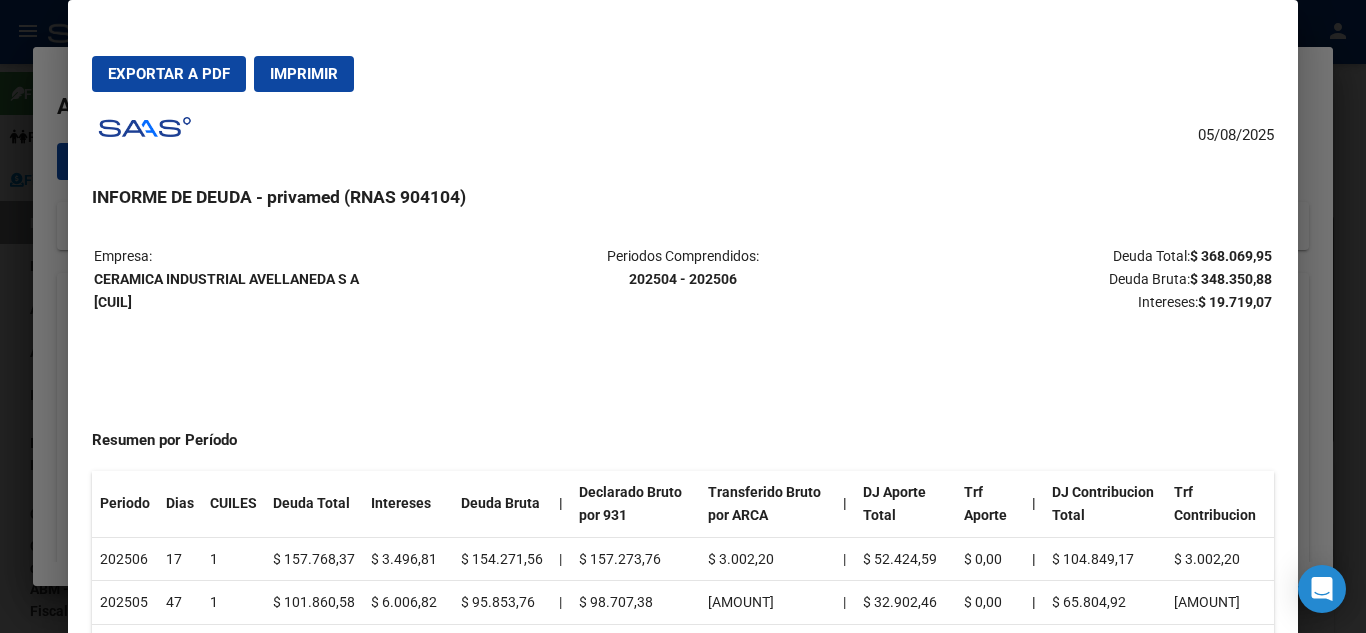 scroll, scrollTop: 0, scrollLeft: 0, axis: both 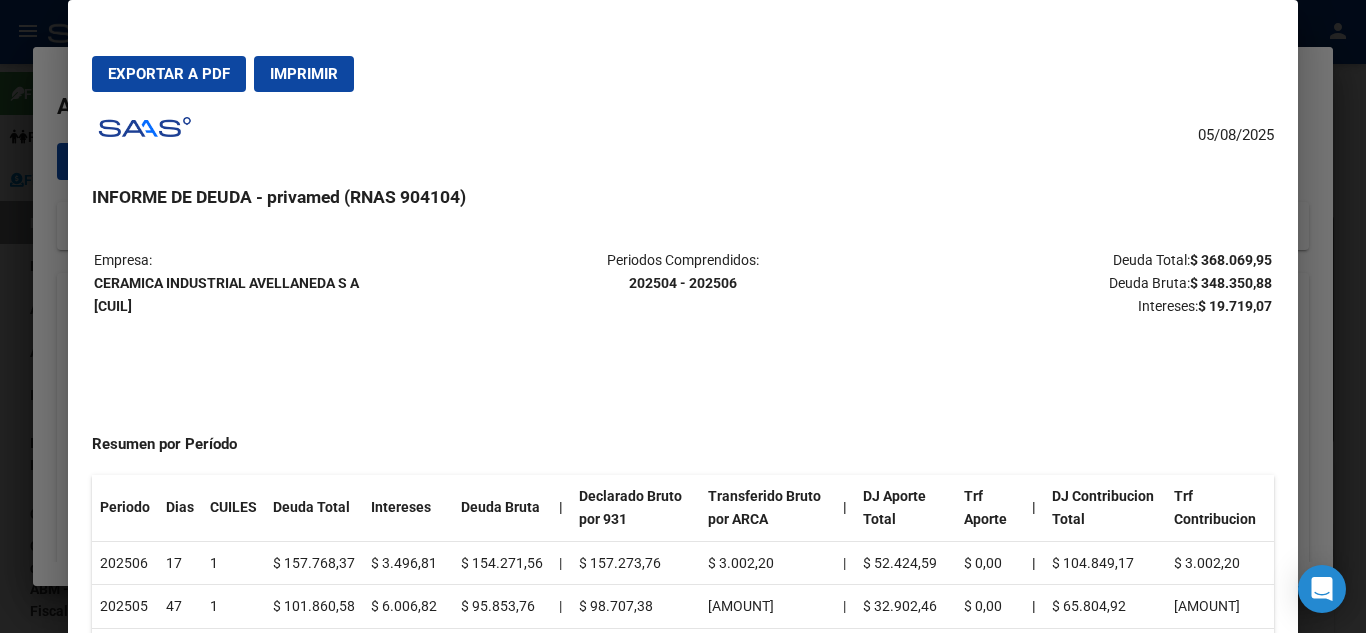 click on "CERAMICA INDUSTRIAL AVELLANEDA S A  [CUIL]" at bounding box center (226, 294) 